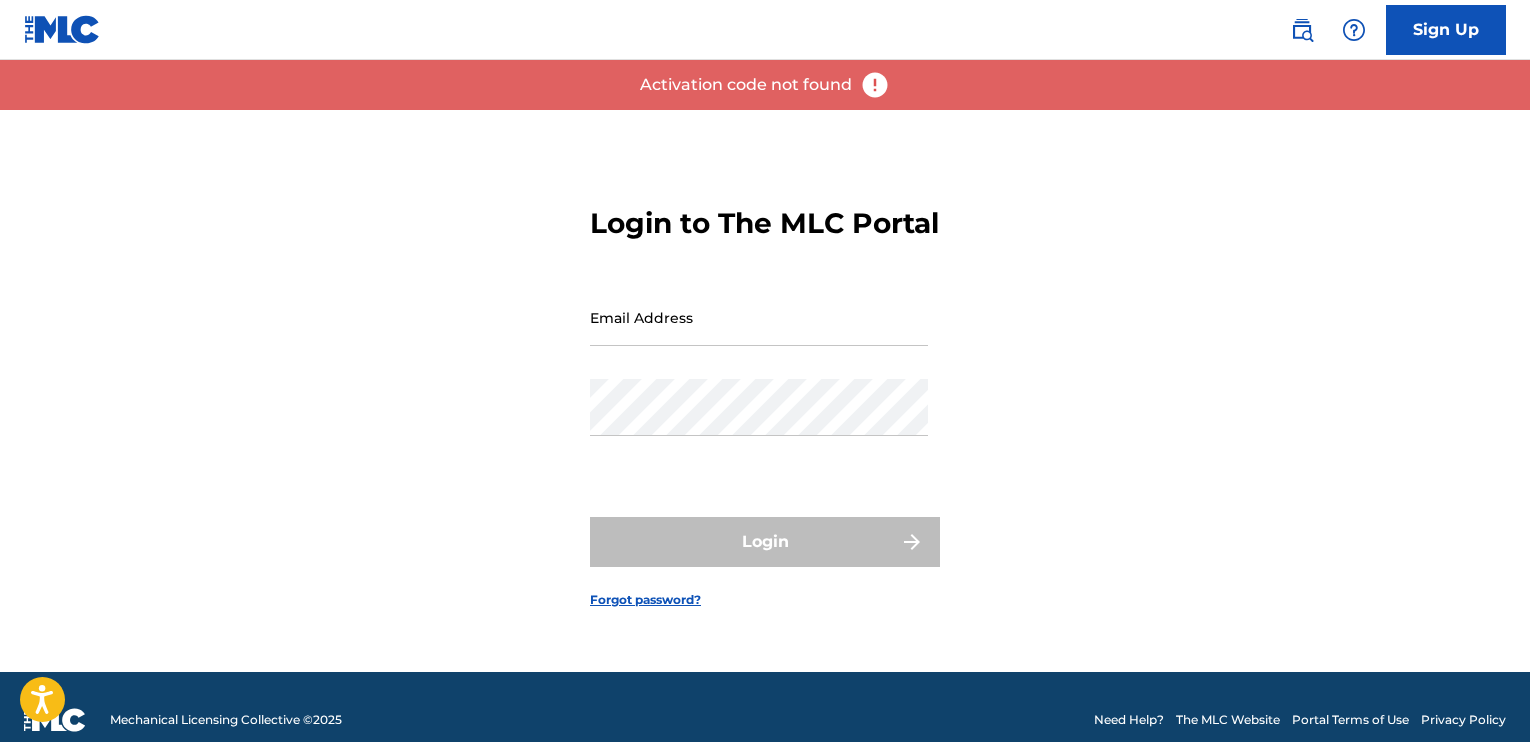 scroll, scrollTop: 0, scrollLeft: 0, axis: both 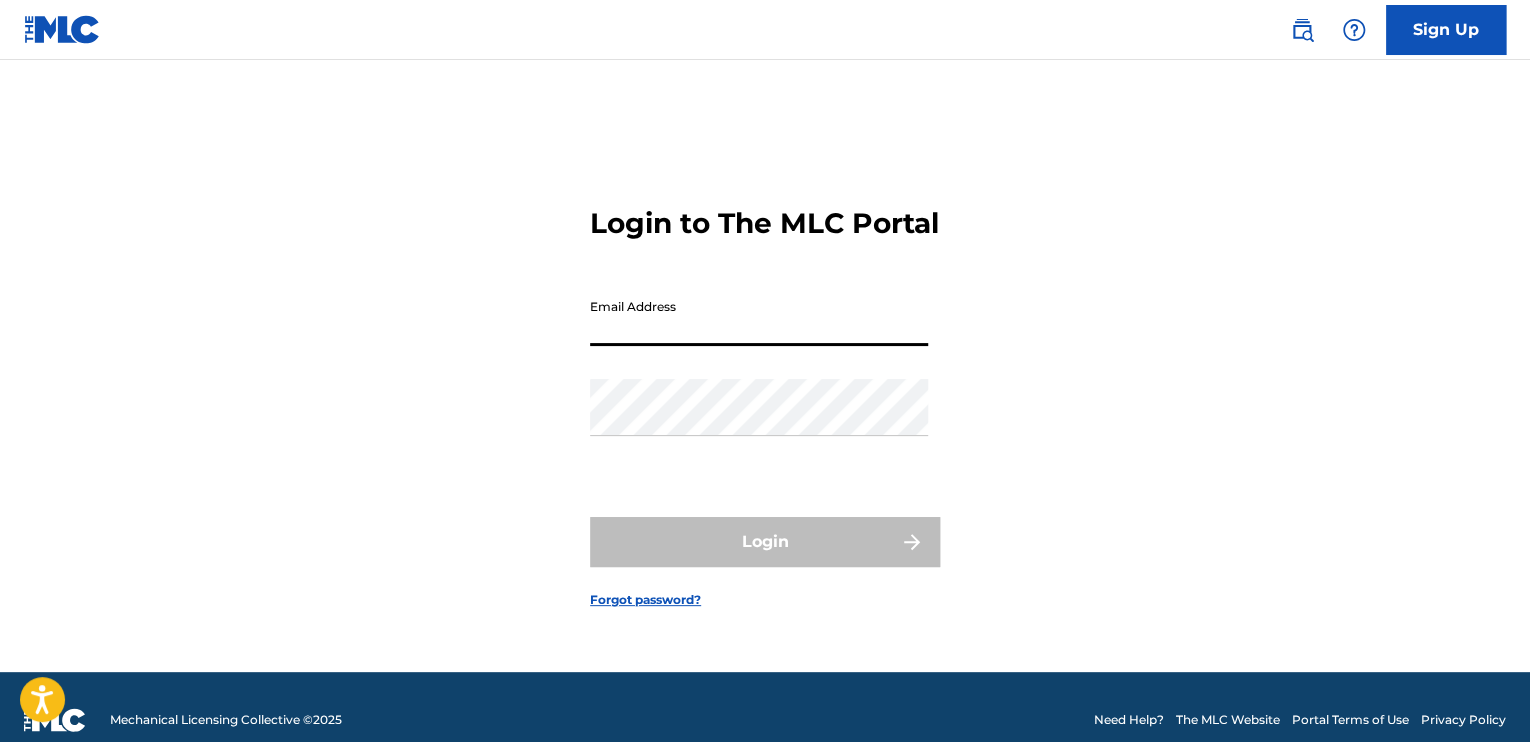 click on "Email Address" at bounding box center (759, 317) 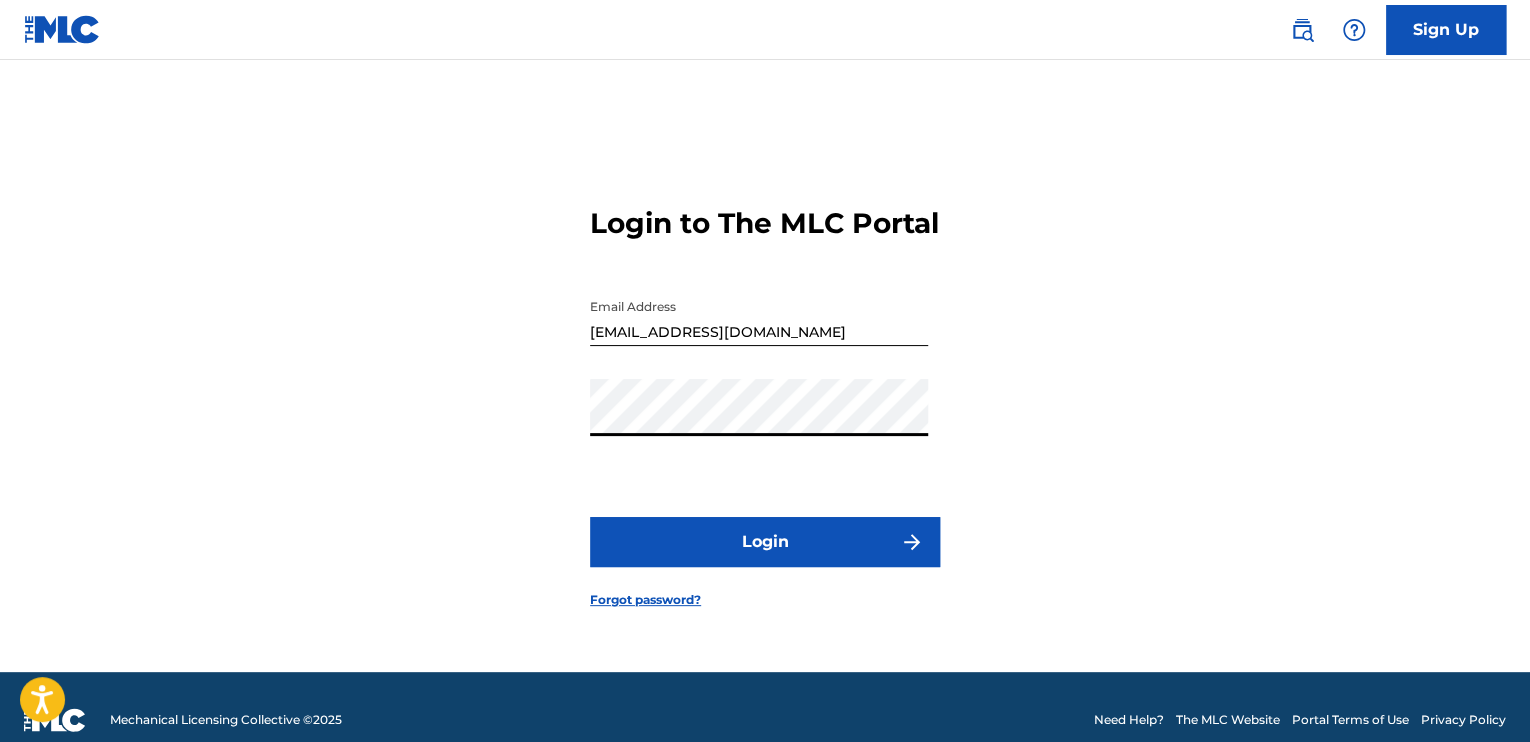 click on "Login" at bounding box center (765, 542) 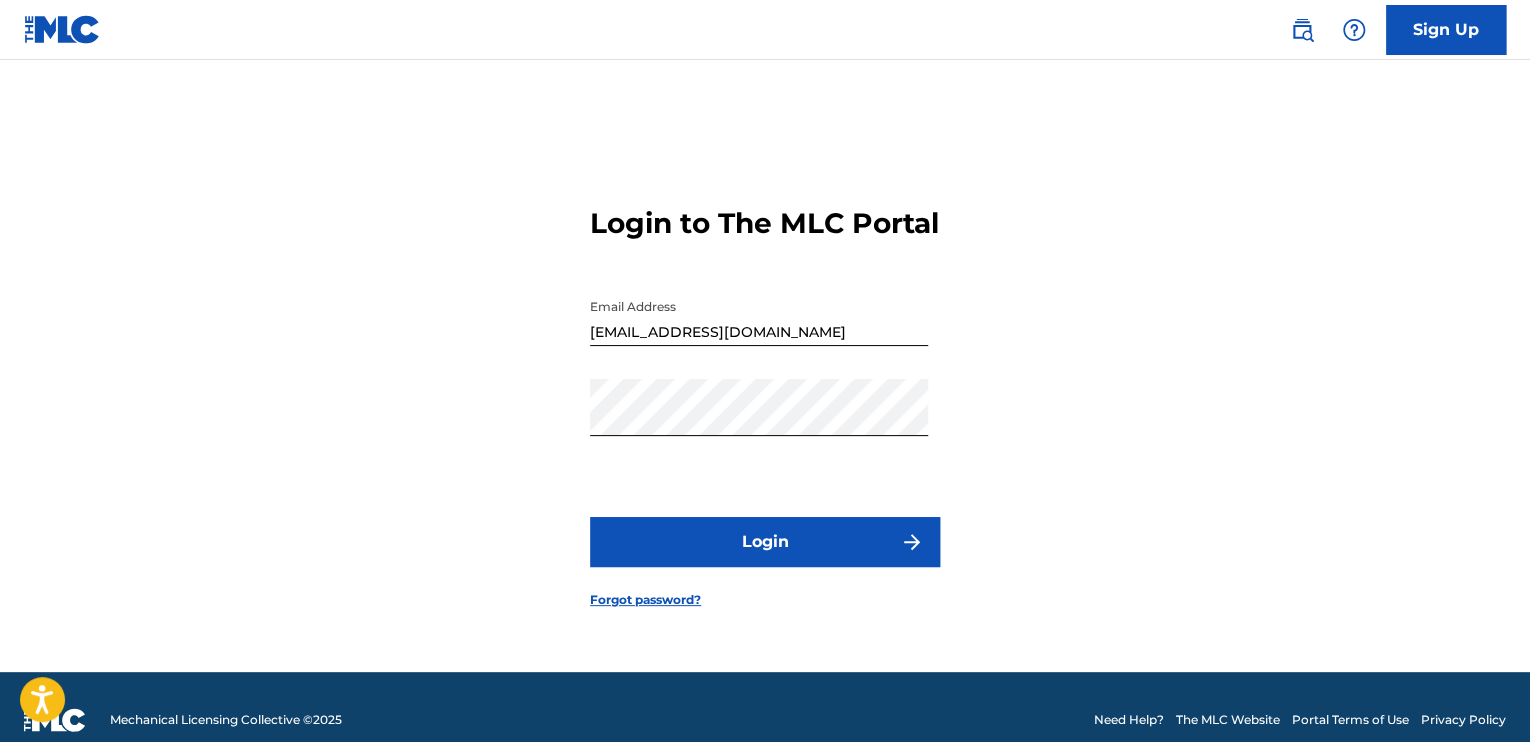 click on "Forgot password?" at bounding box center [645, 600] 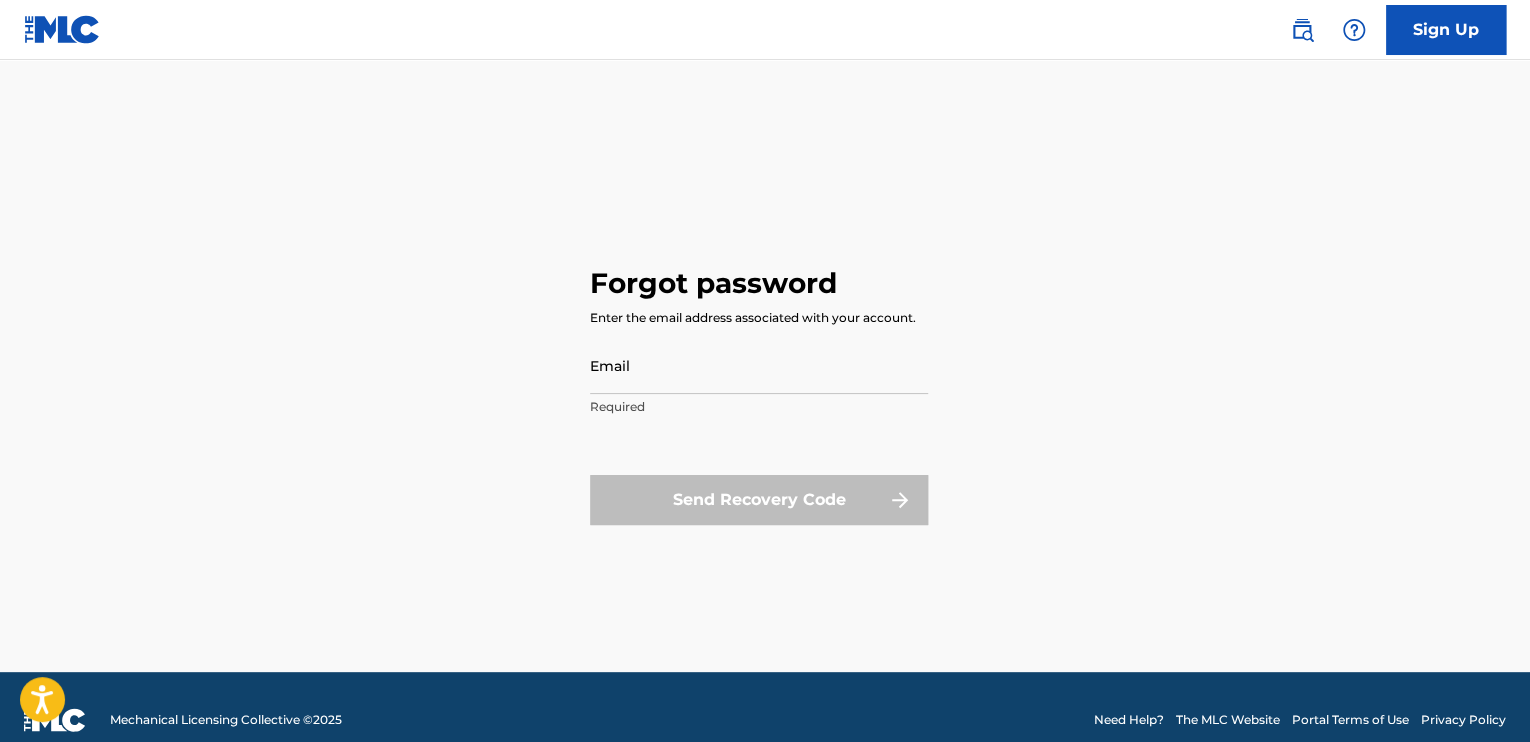 click on "Email" at bounding box center (759, 365) 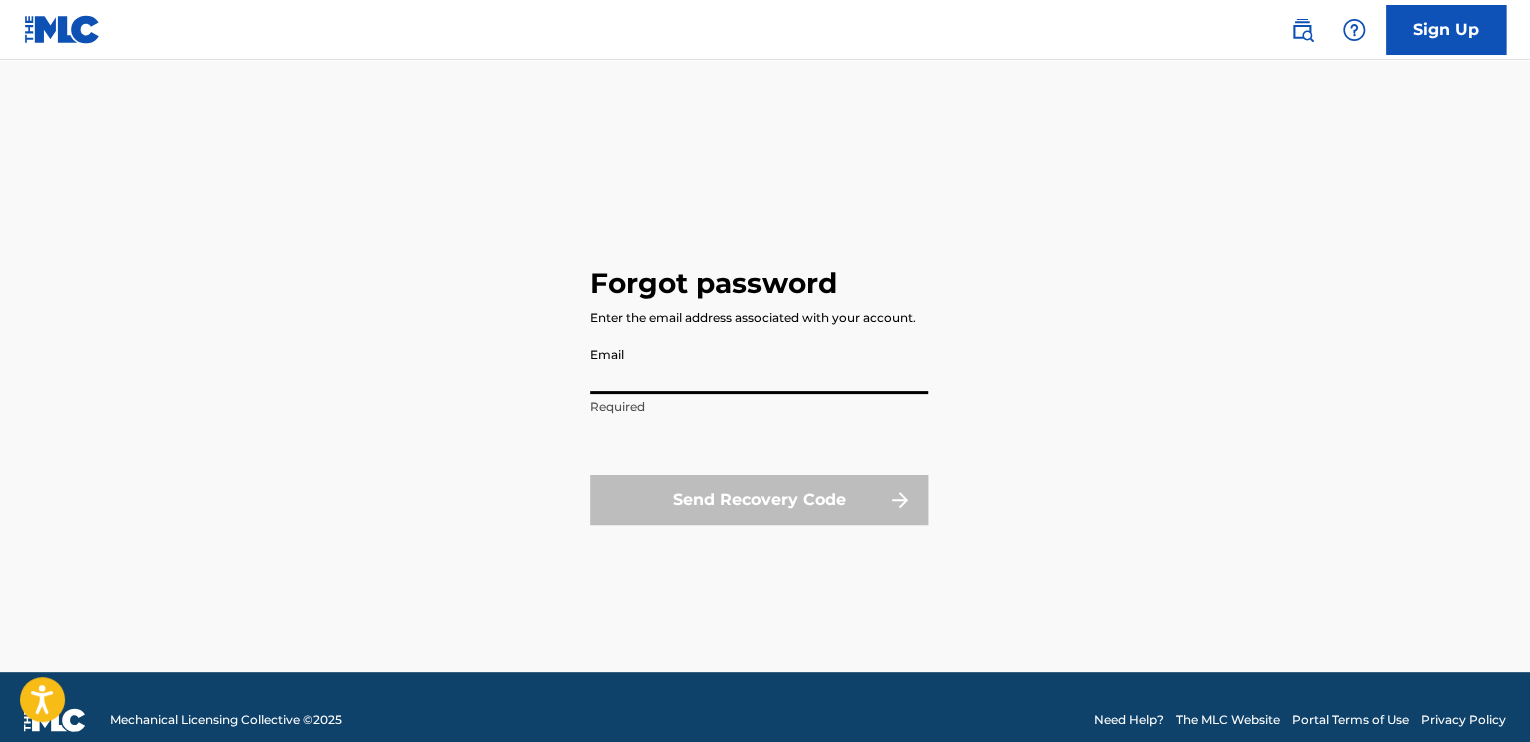 type on "[EMAIL_ADDRESS][DOMAIN_NAME]" 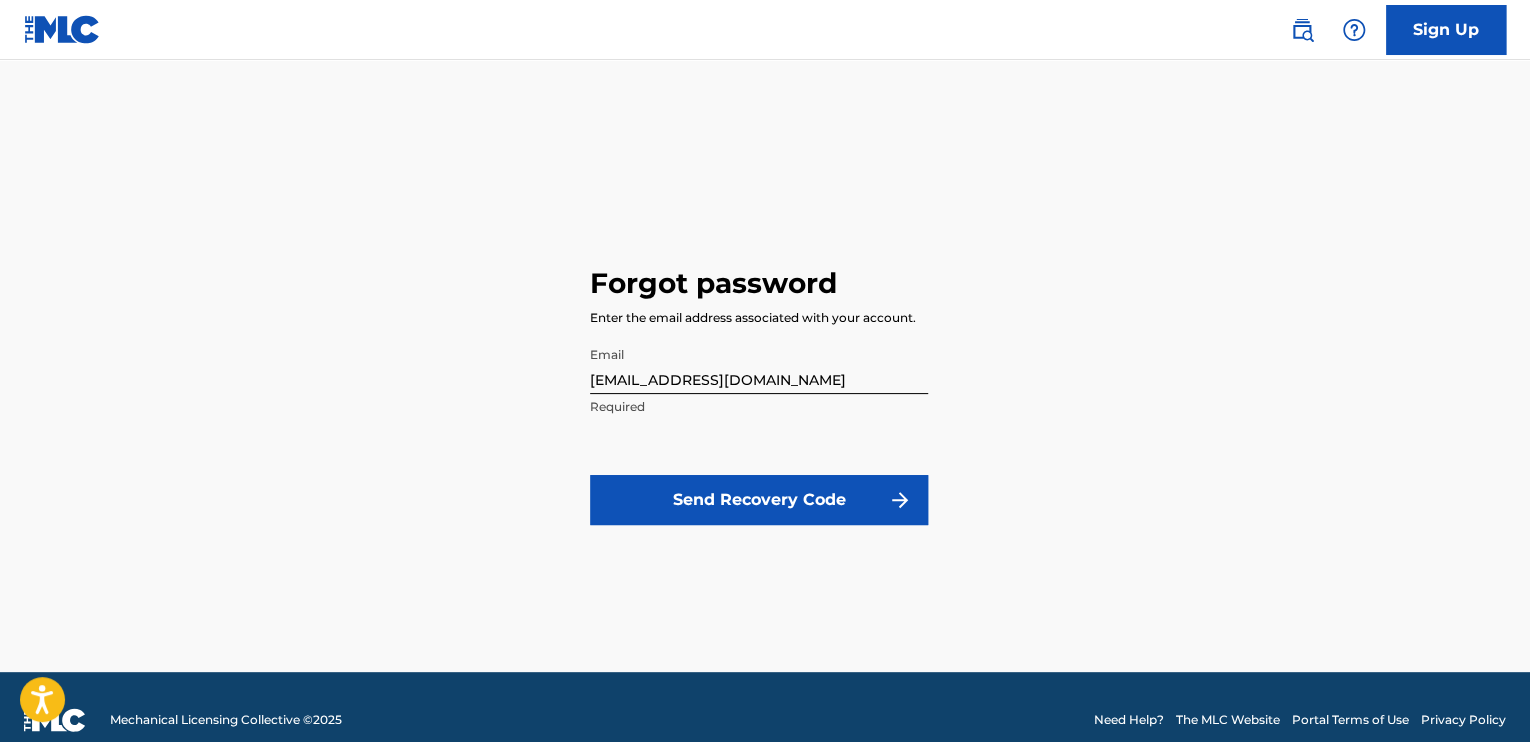 click on "Send Recovery Code" at bounding box center [759, 500] 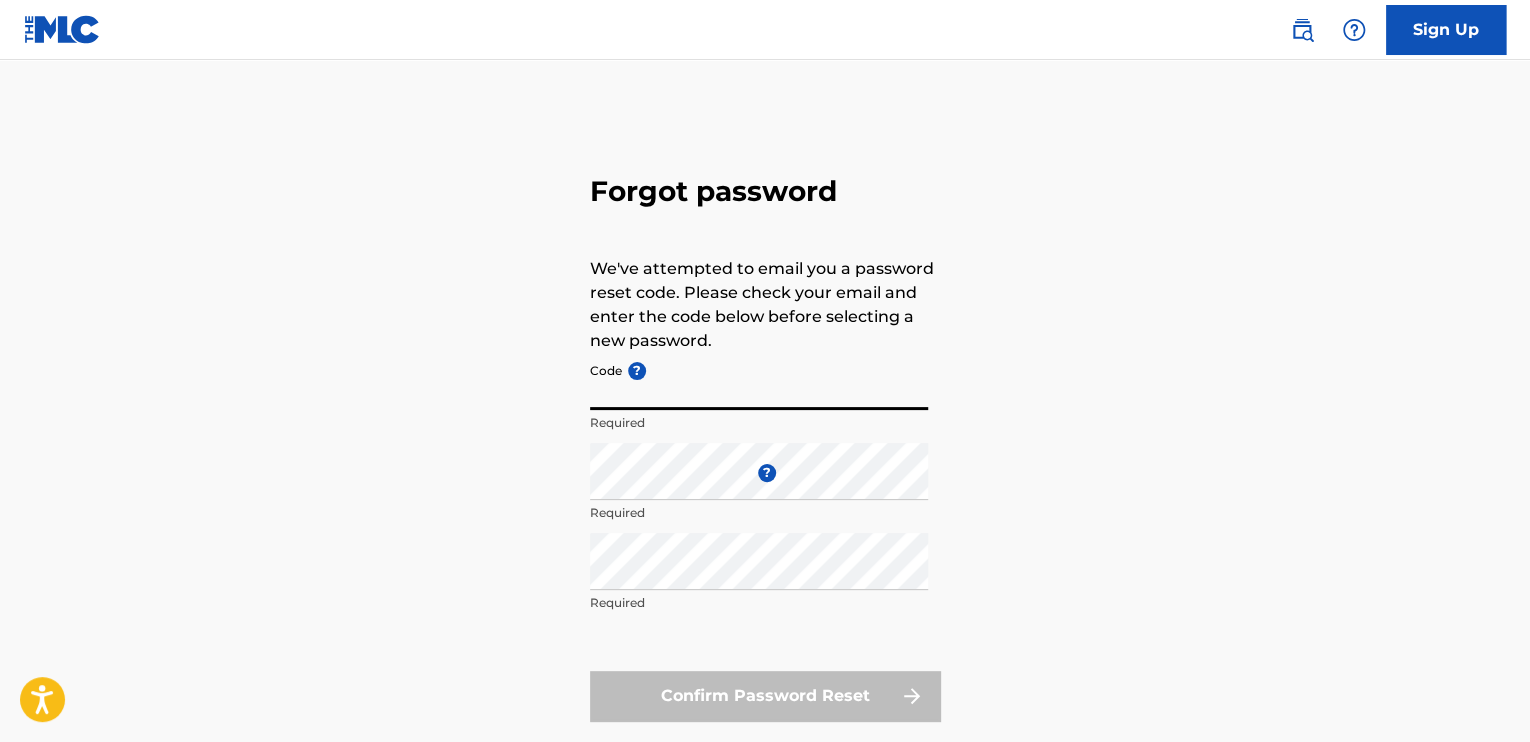 click on "Code ?" at bounding box center (759, 381) 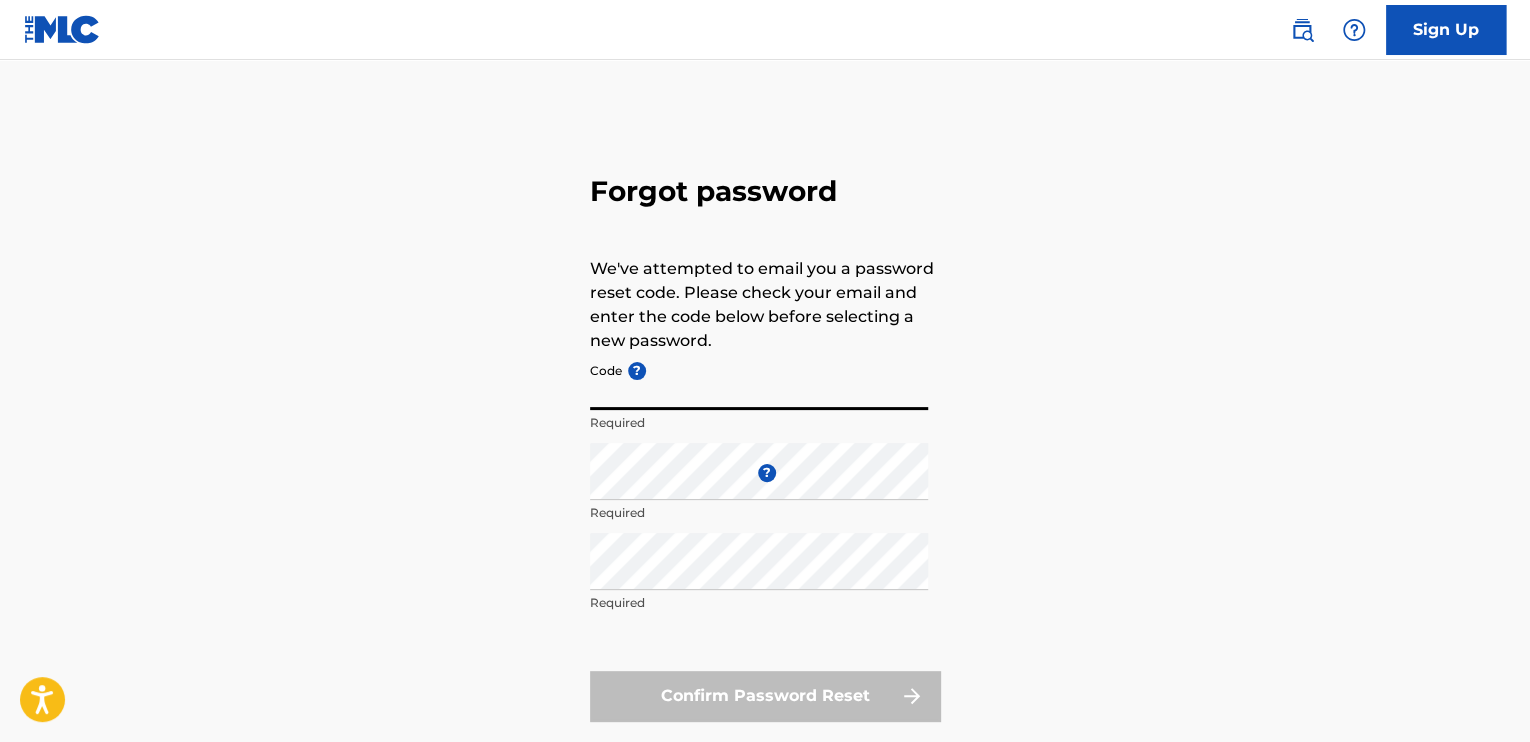 click on "Code ?" at bounding box center [759, 381] 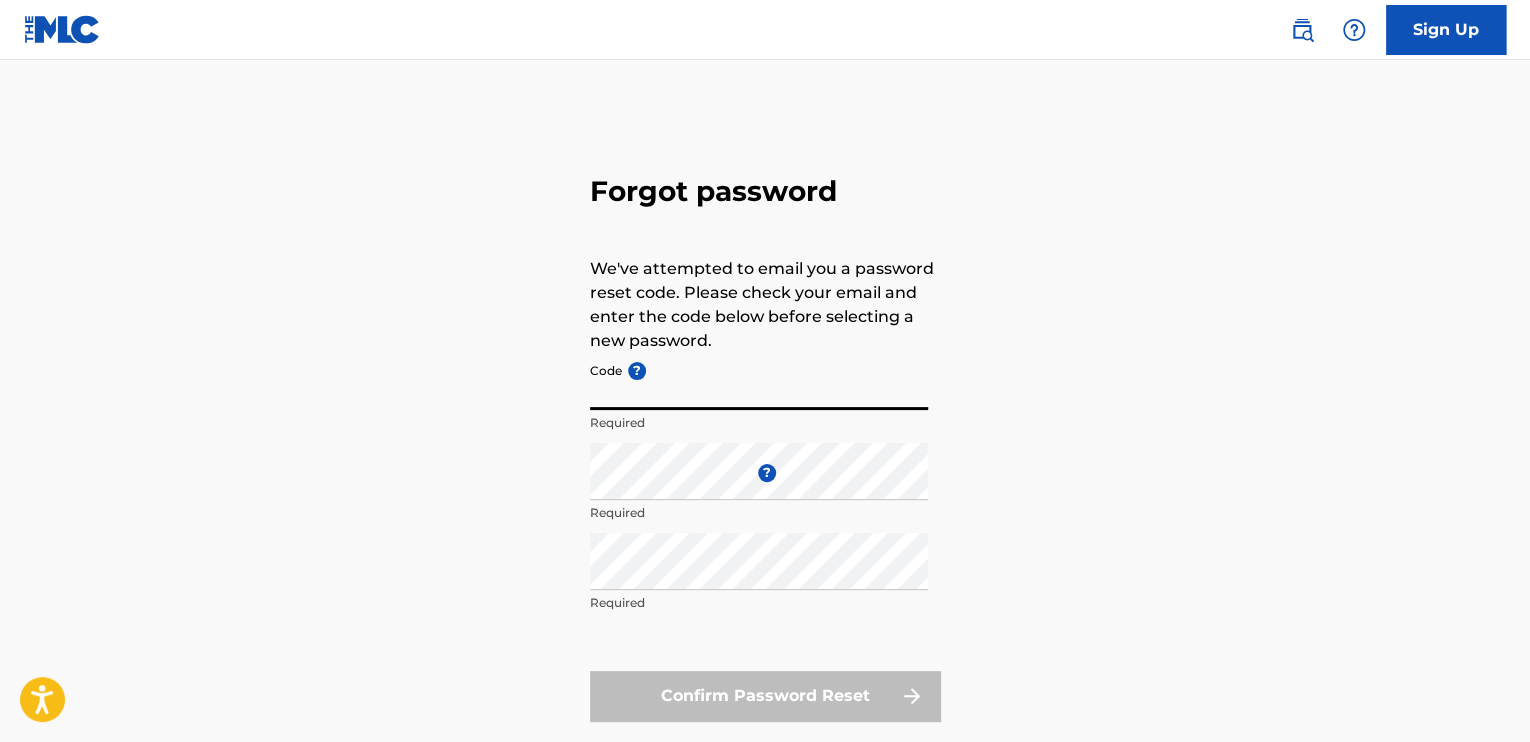 paste on "FP_d6861d443f171a425653181d524b" 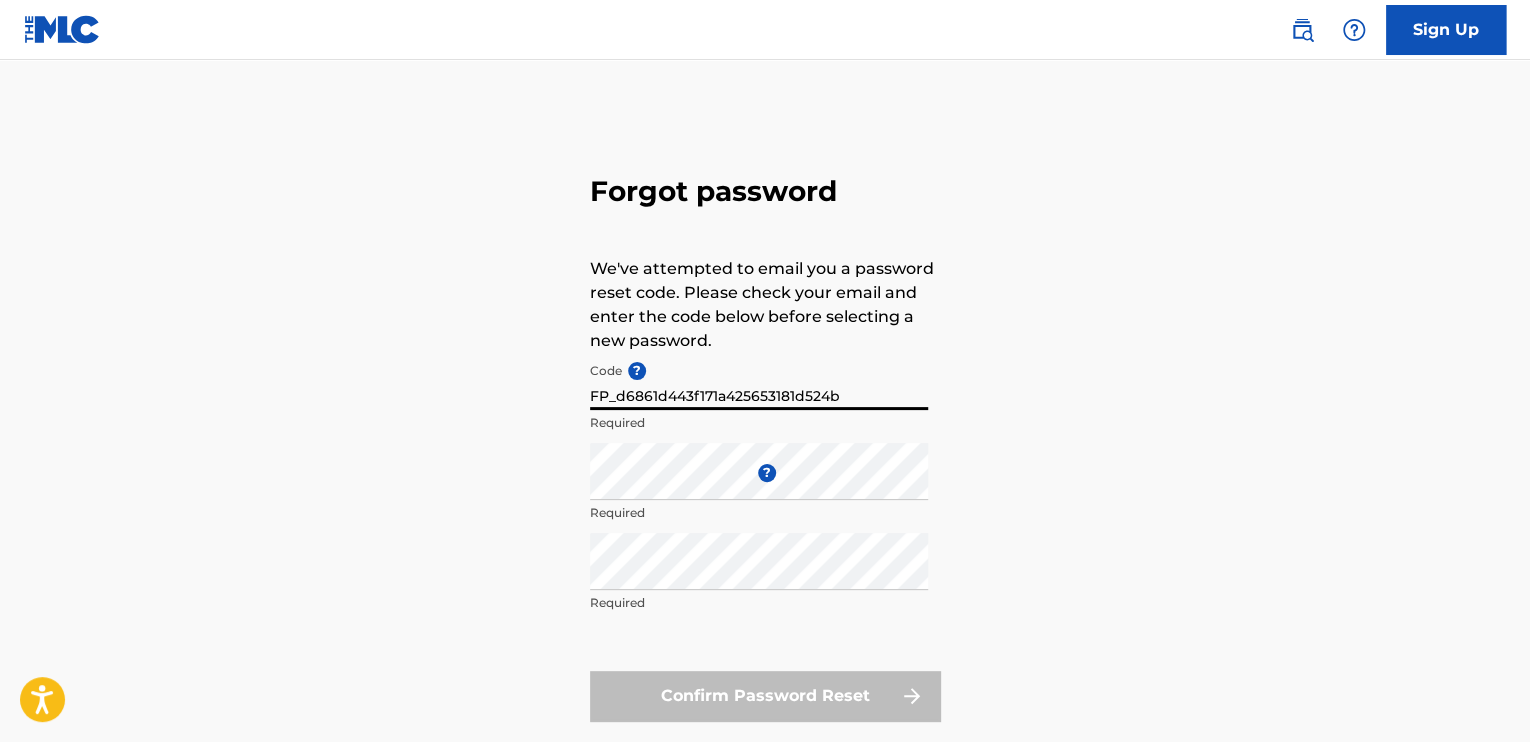 type on "FP_d6861d443f171a425653181d524b" 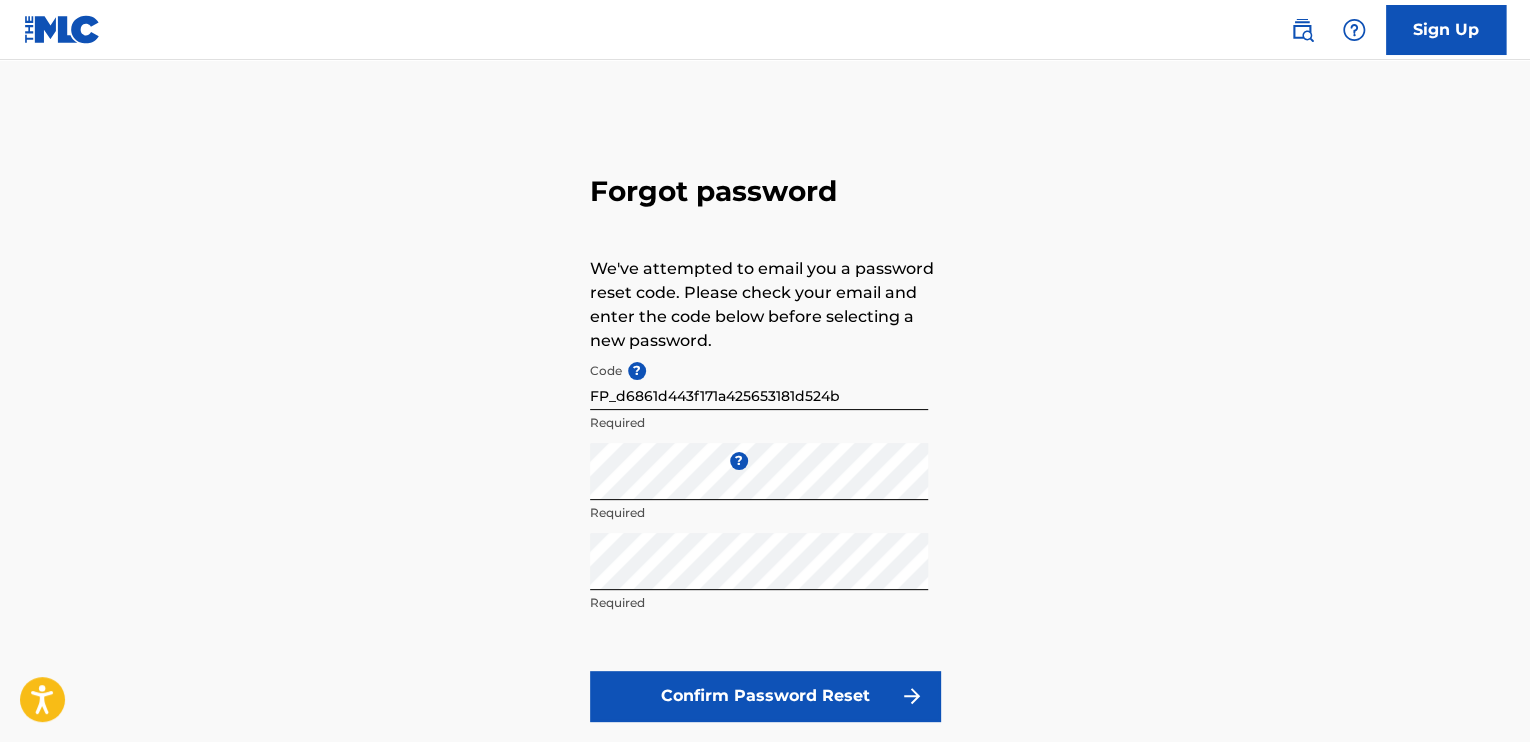click on "Confirm Password Reset" at bounding box center (765, 696) 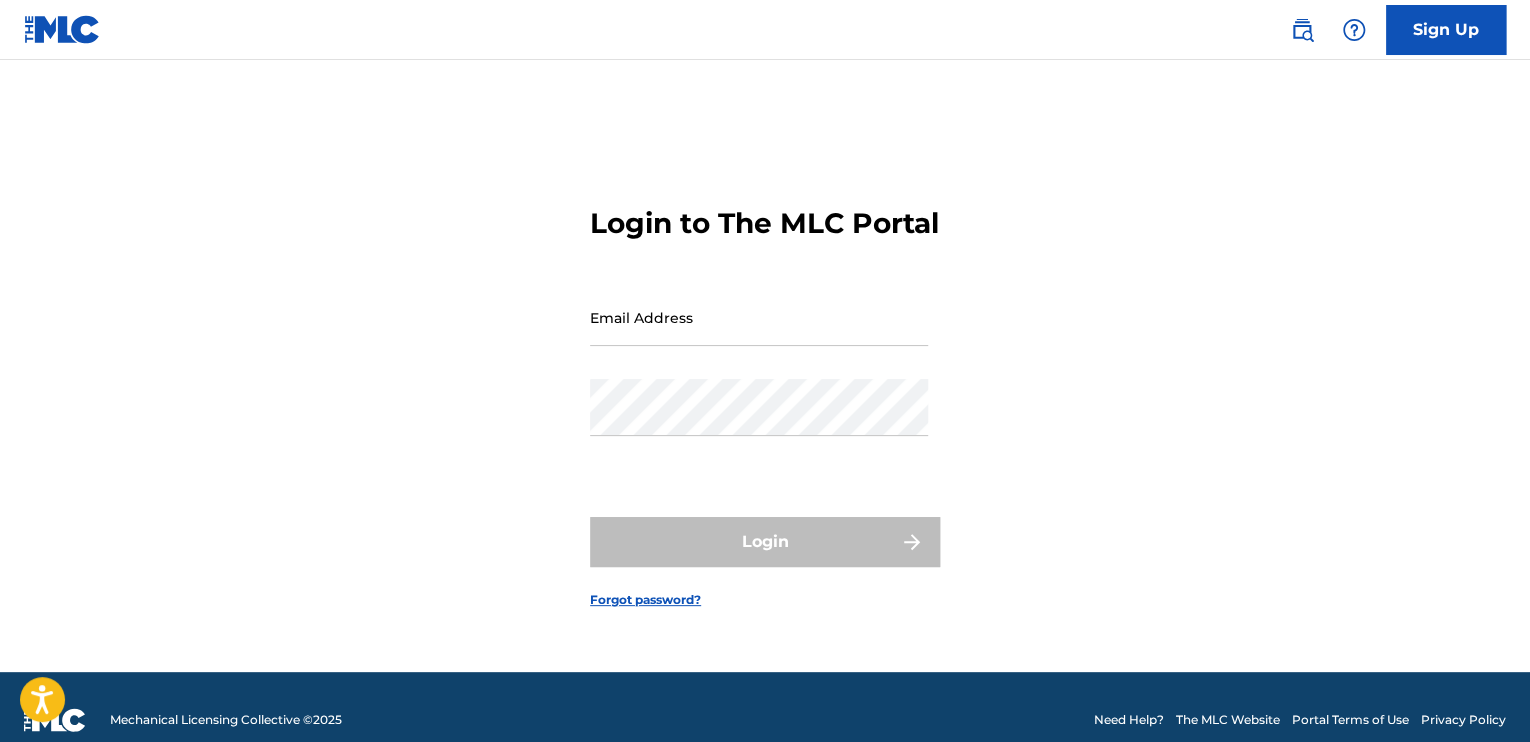type on "[EMAIL_ADDRESS][DOMAIN_NAME]" 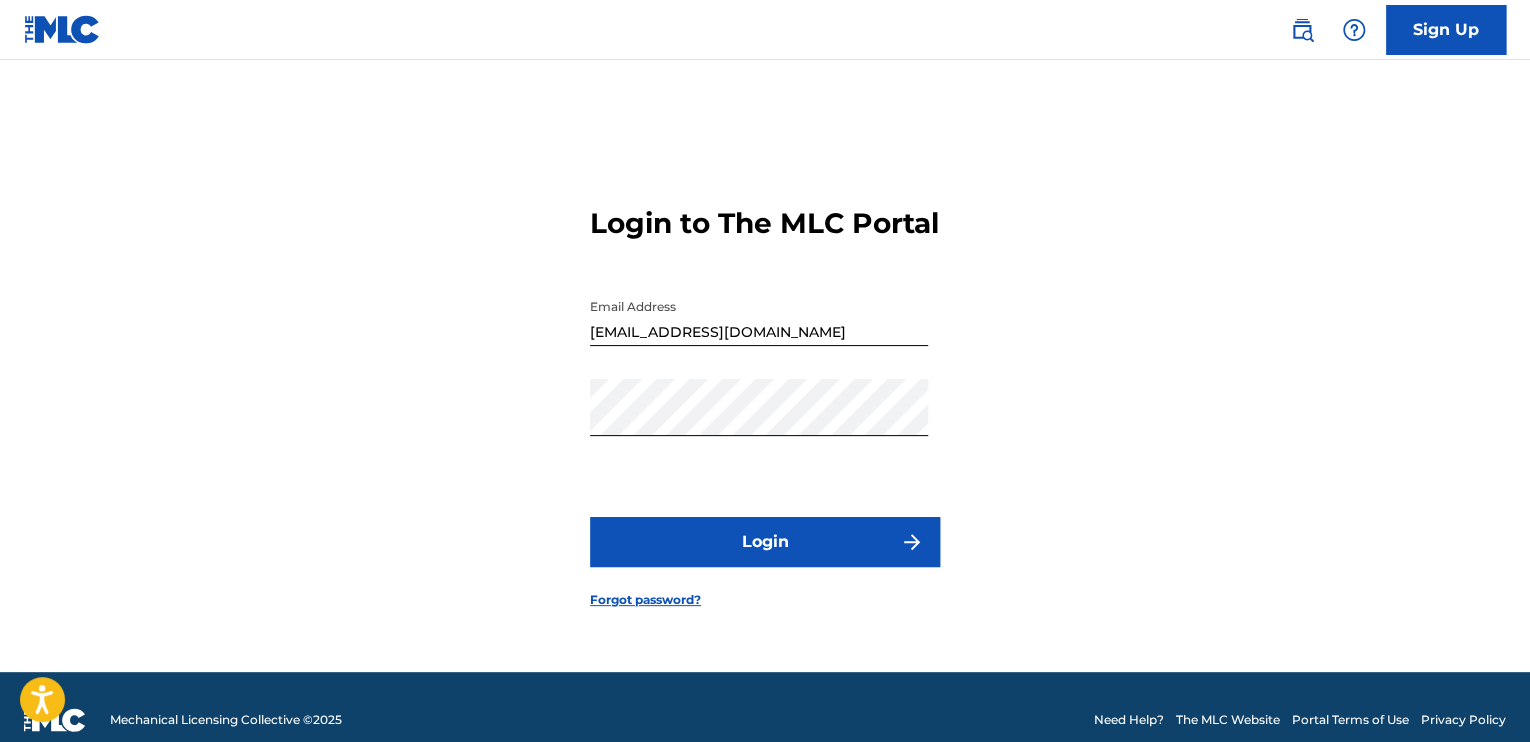 click on "Login" at bounding box center [765, 542] 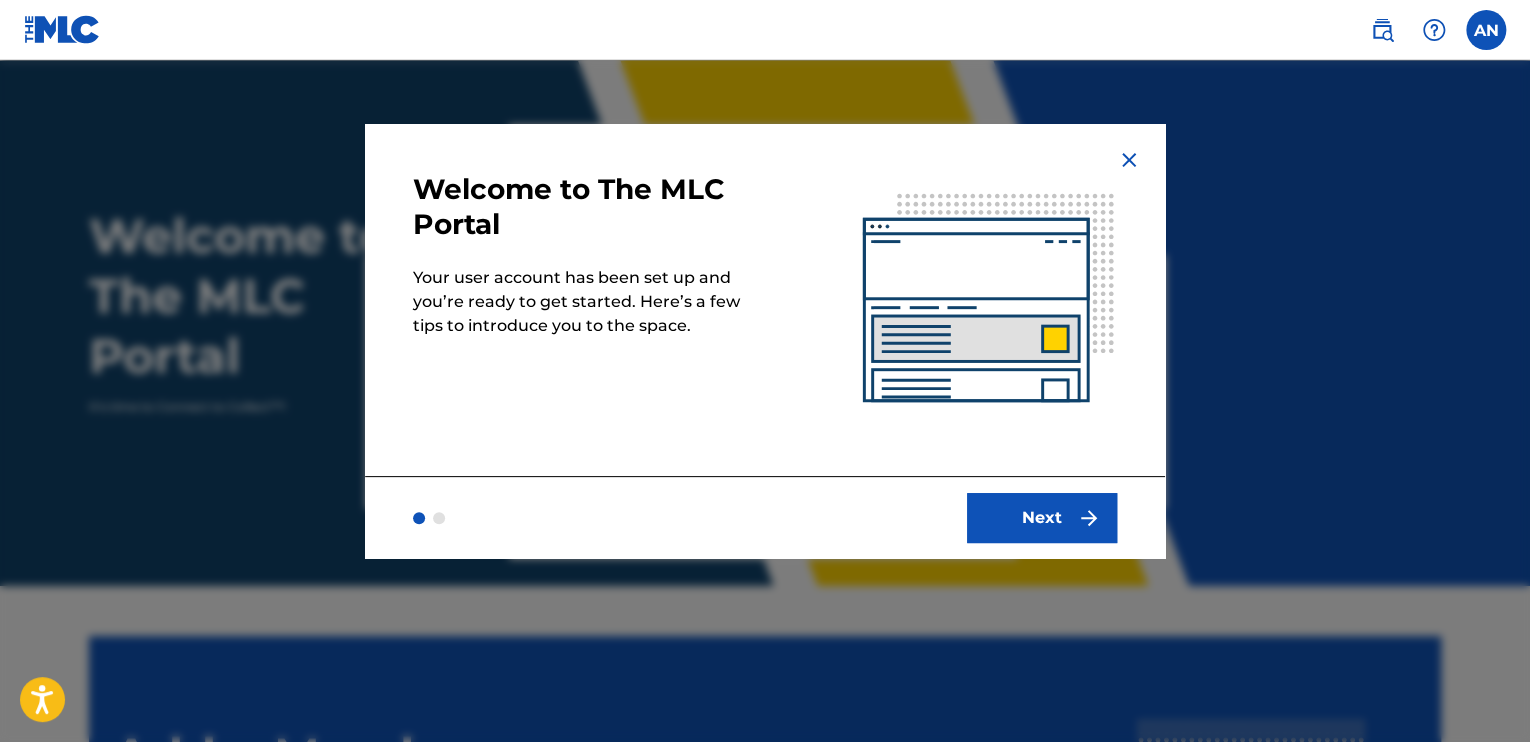 scroll, scrollTop: 0, scrollLeft: 0, axis: both 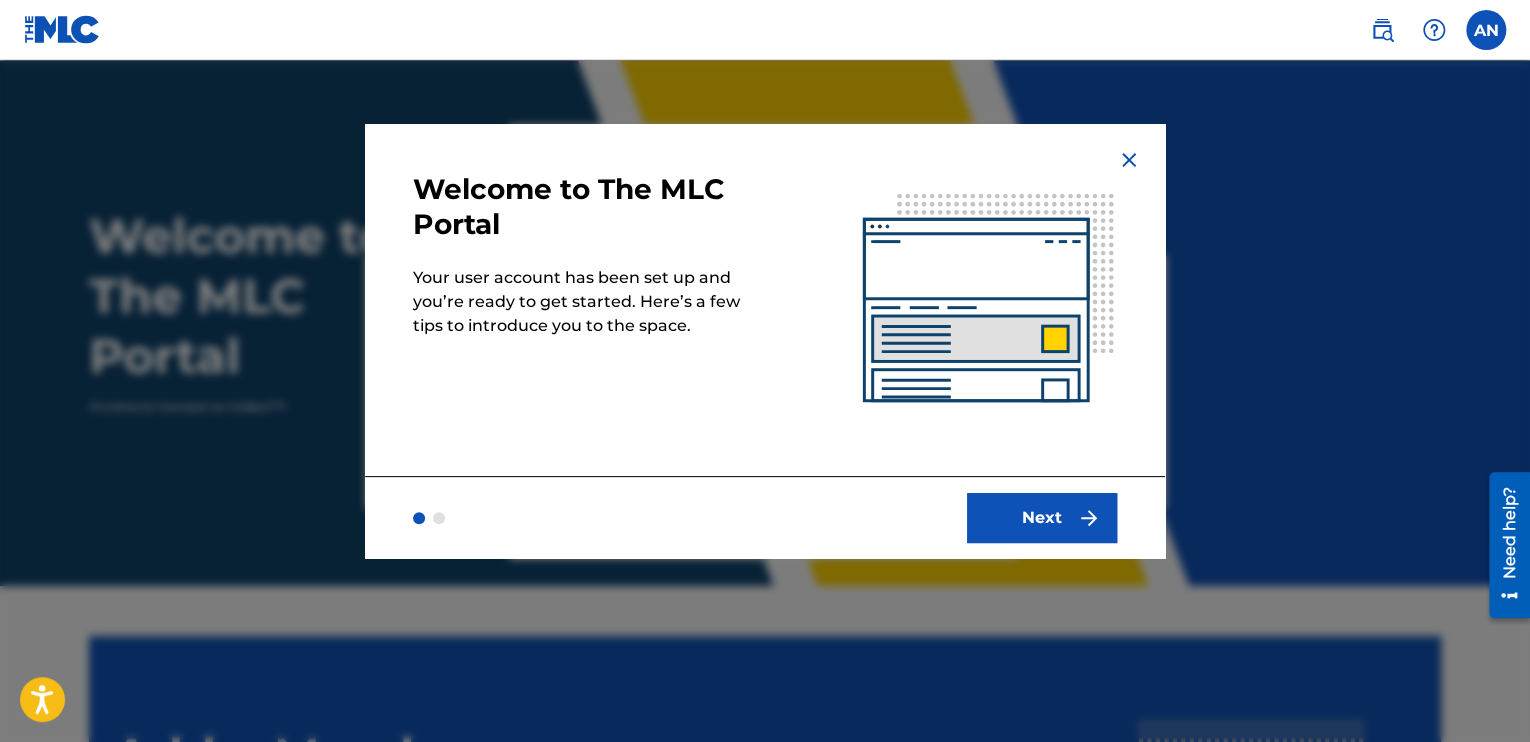 click on "Next" at bounding box center (1042, 518) 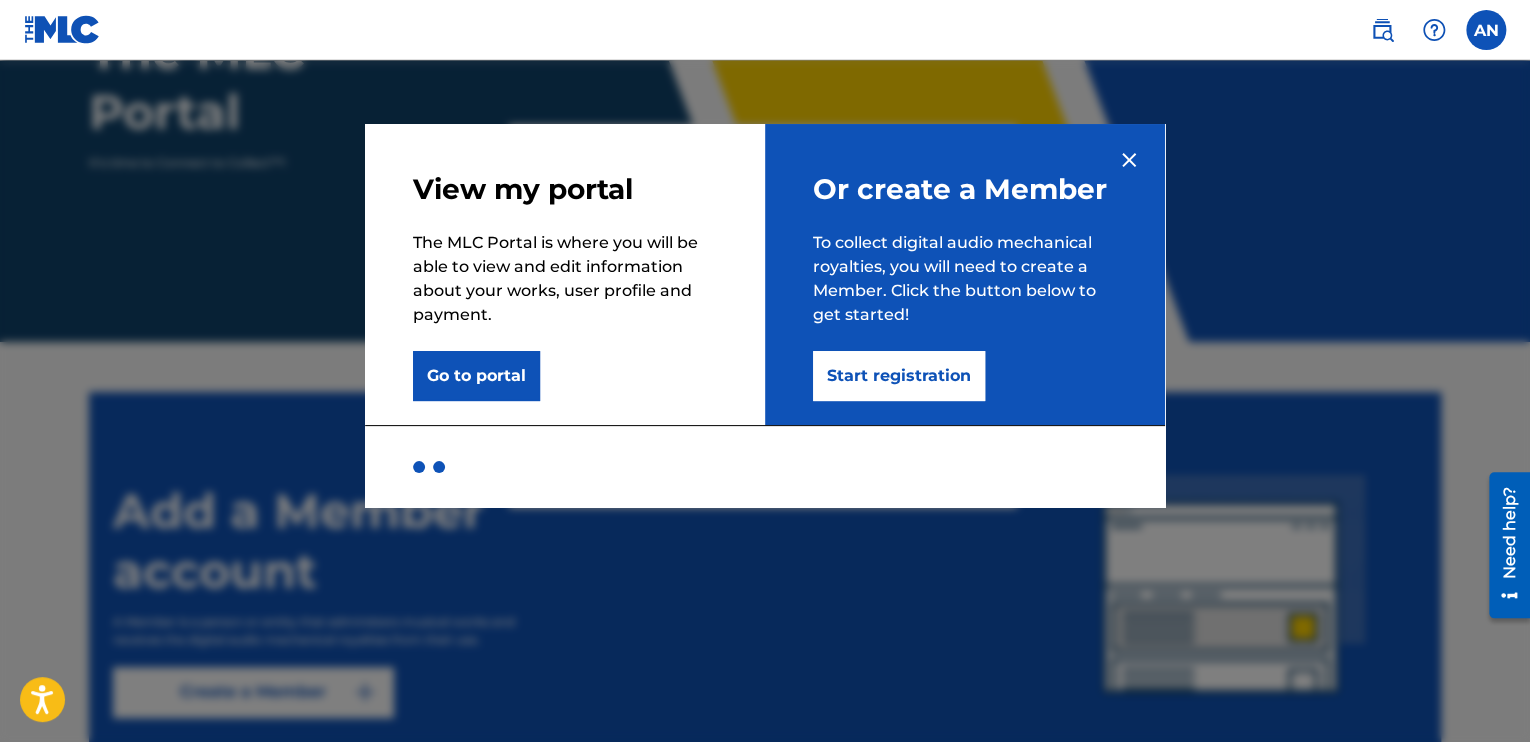 scroll, scrollTop: 256, scrollLeft: 0, axis: vertical 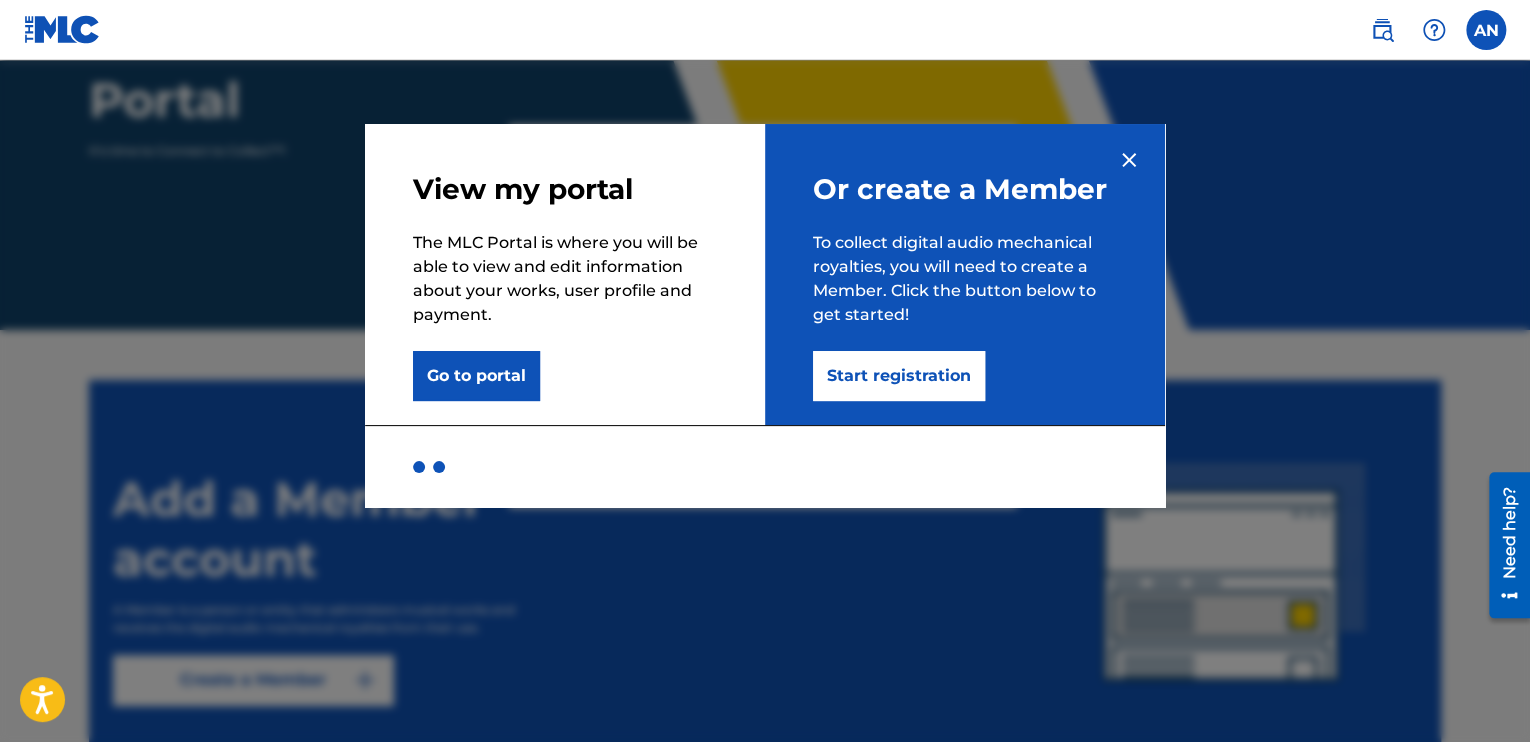 click on "Start registration" at bounding box center [899, 376] 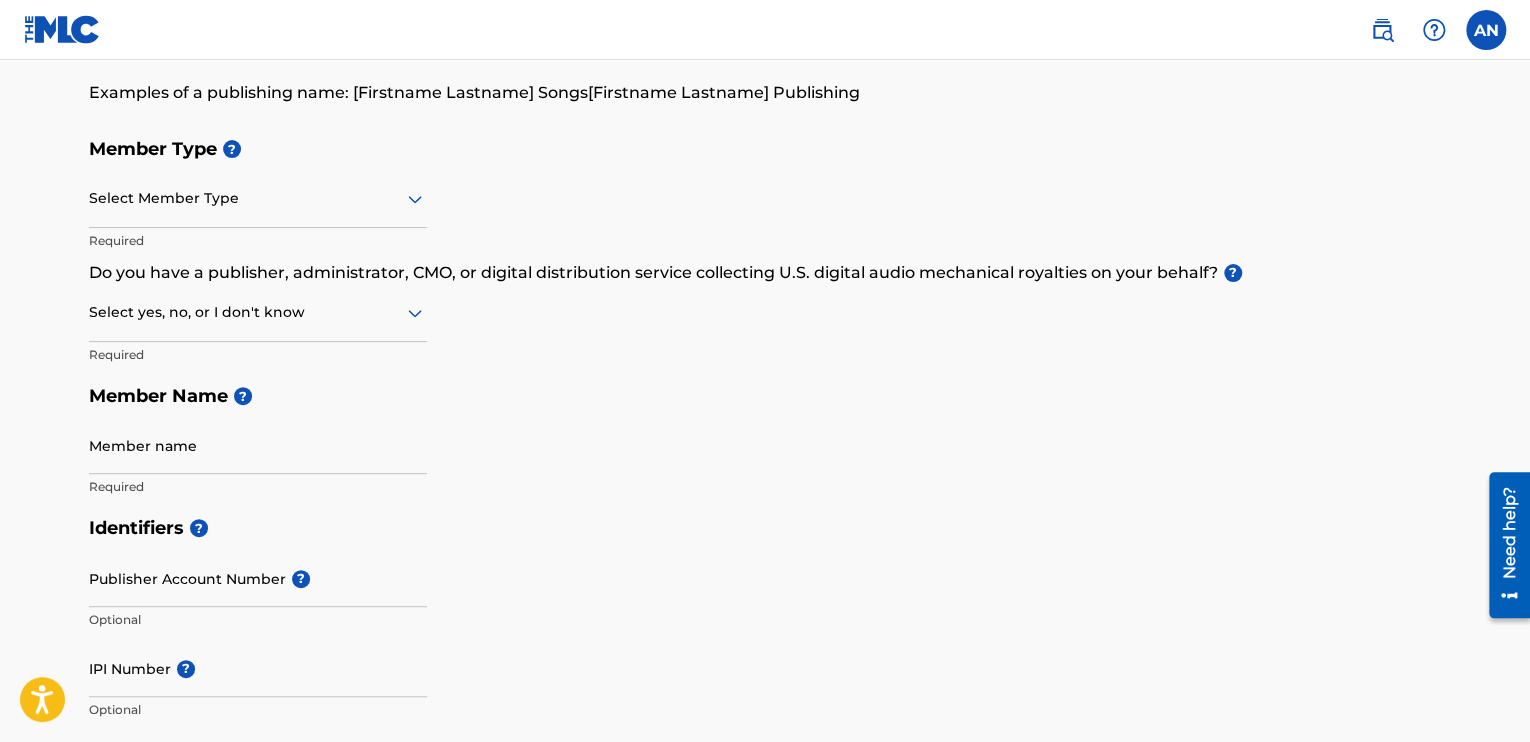 scroll, scrollTop: 160, scrollLeft: 0, axis: vertical 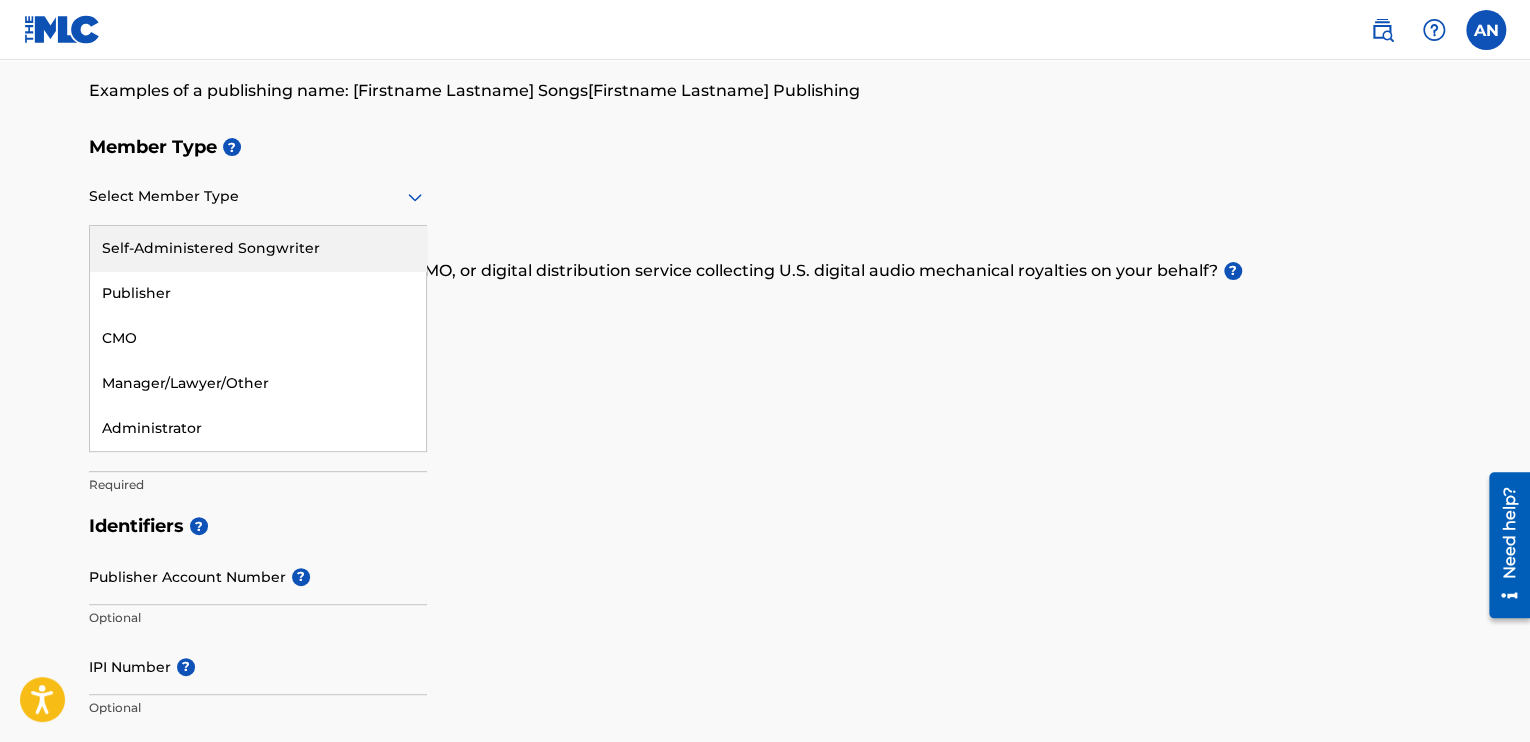 click 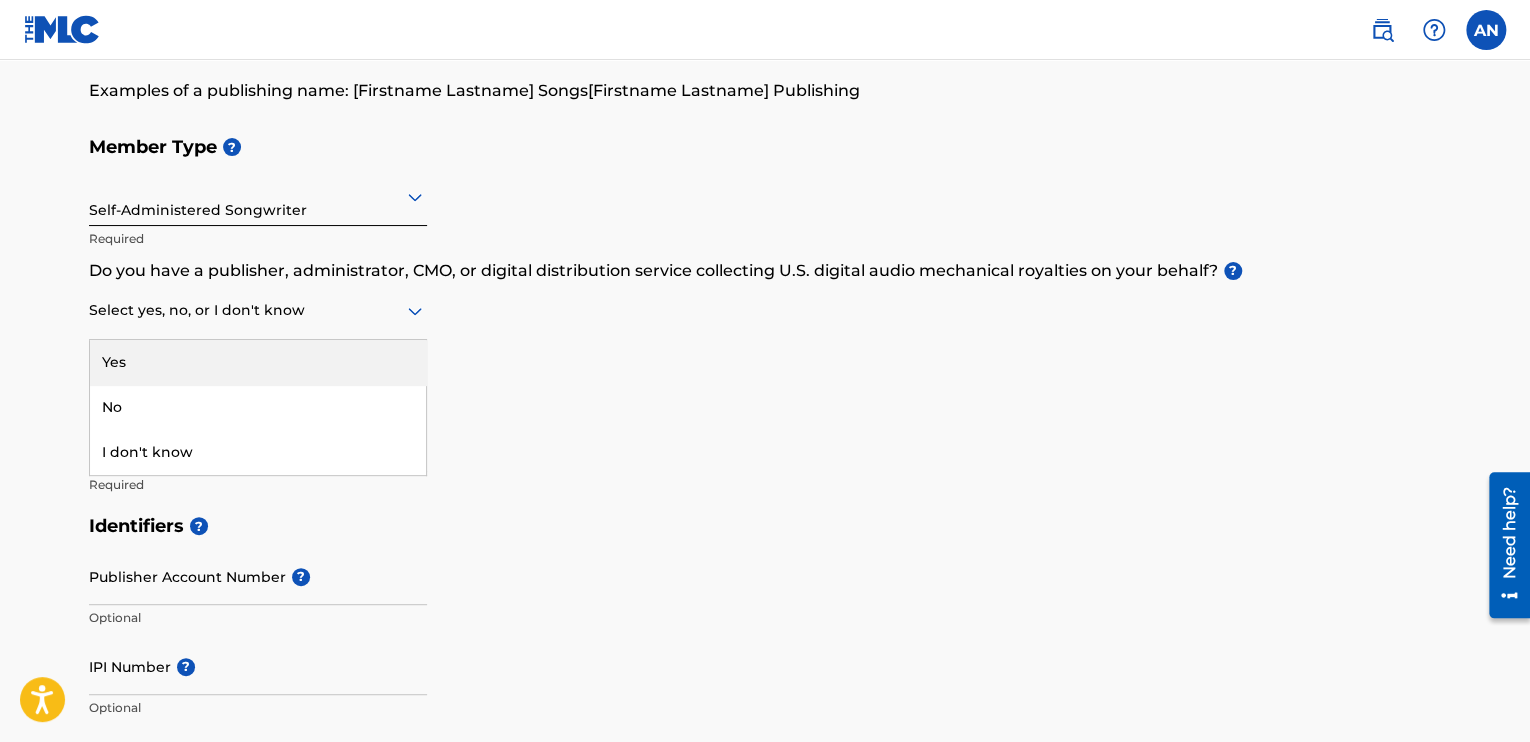 click 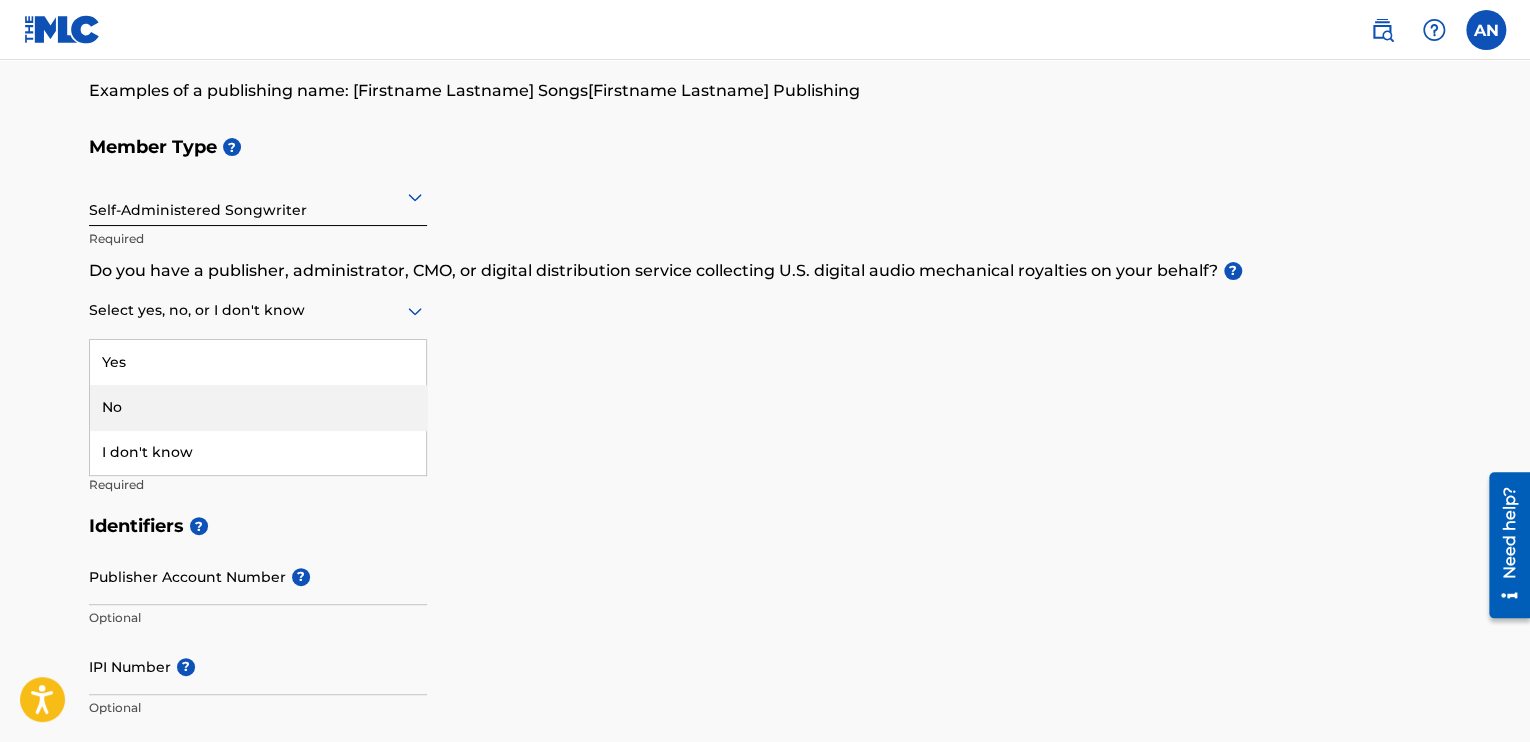 click on "No" at bounding box center [258, 407] 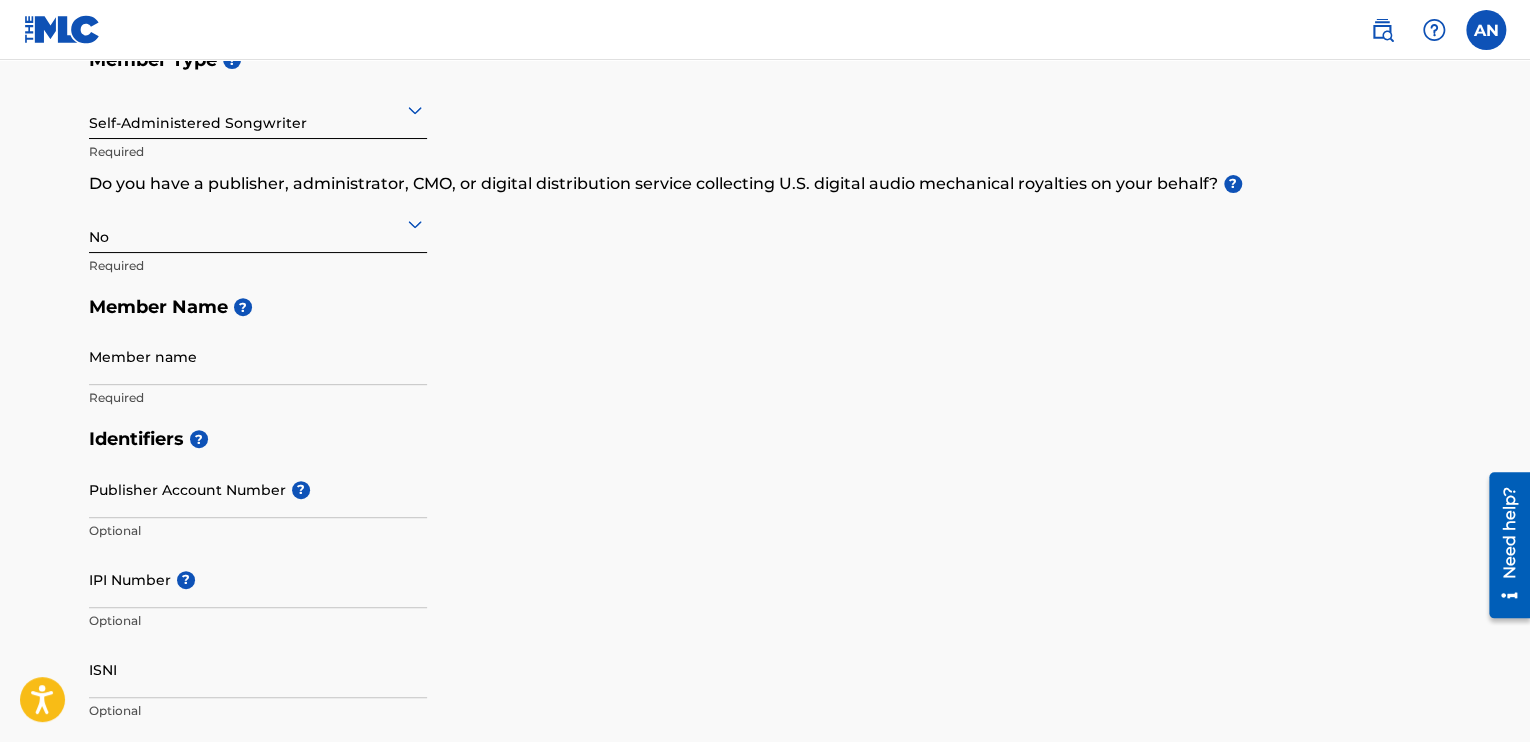 scroll, scrollTop: 260, scrollLeft: 0, axis: vertical 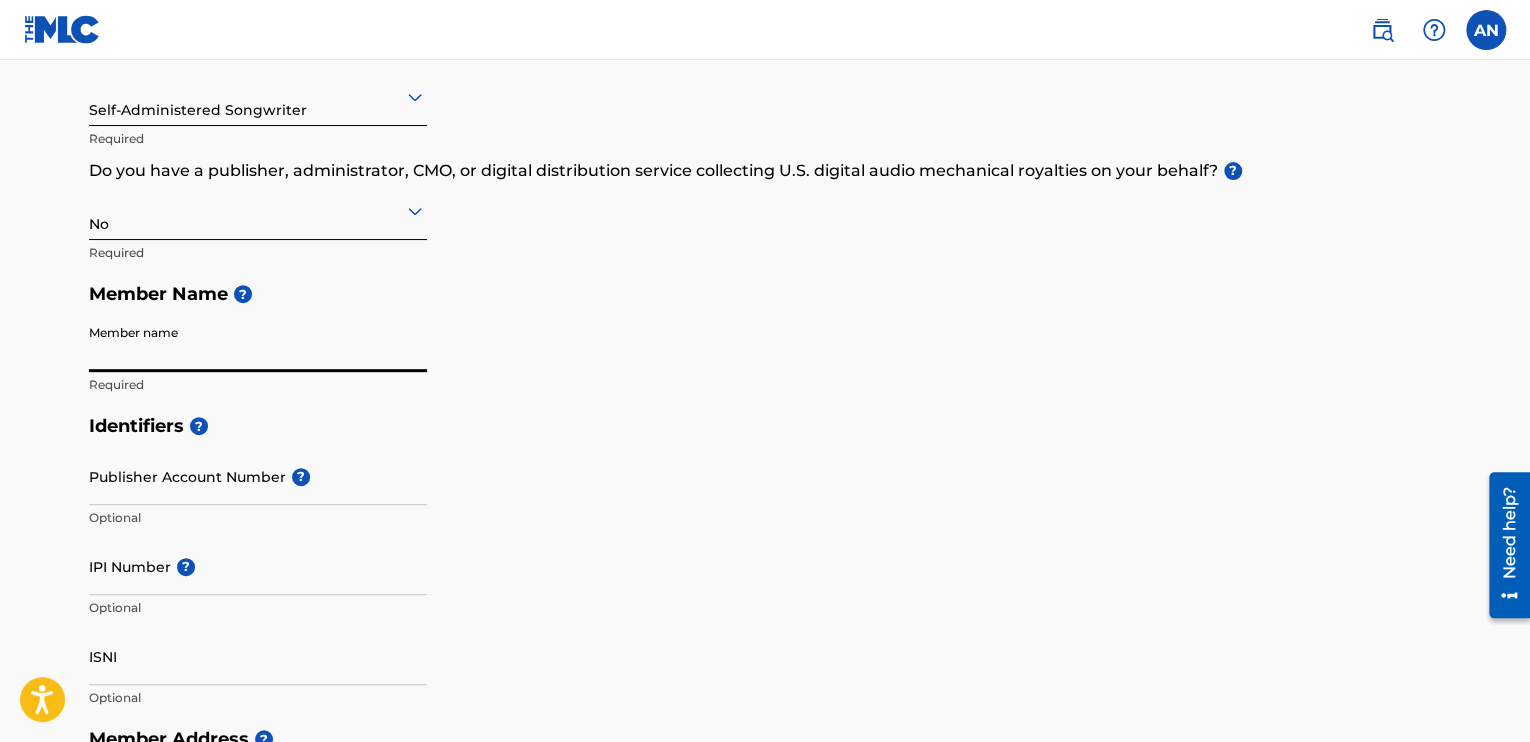 click on "Member name" at bounding box center [258, 343] 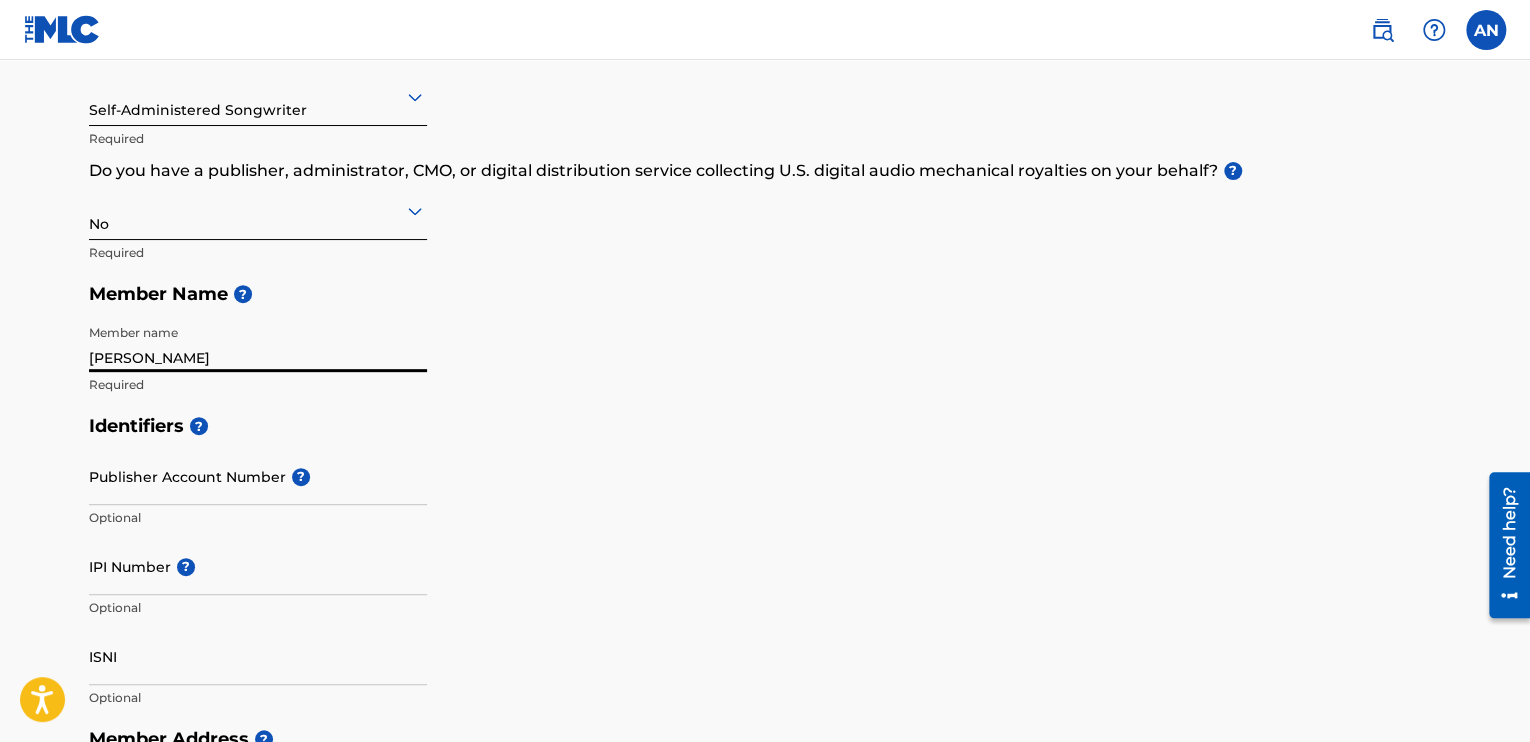 type on "Adrian Nira" 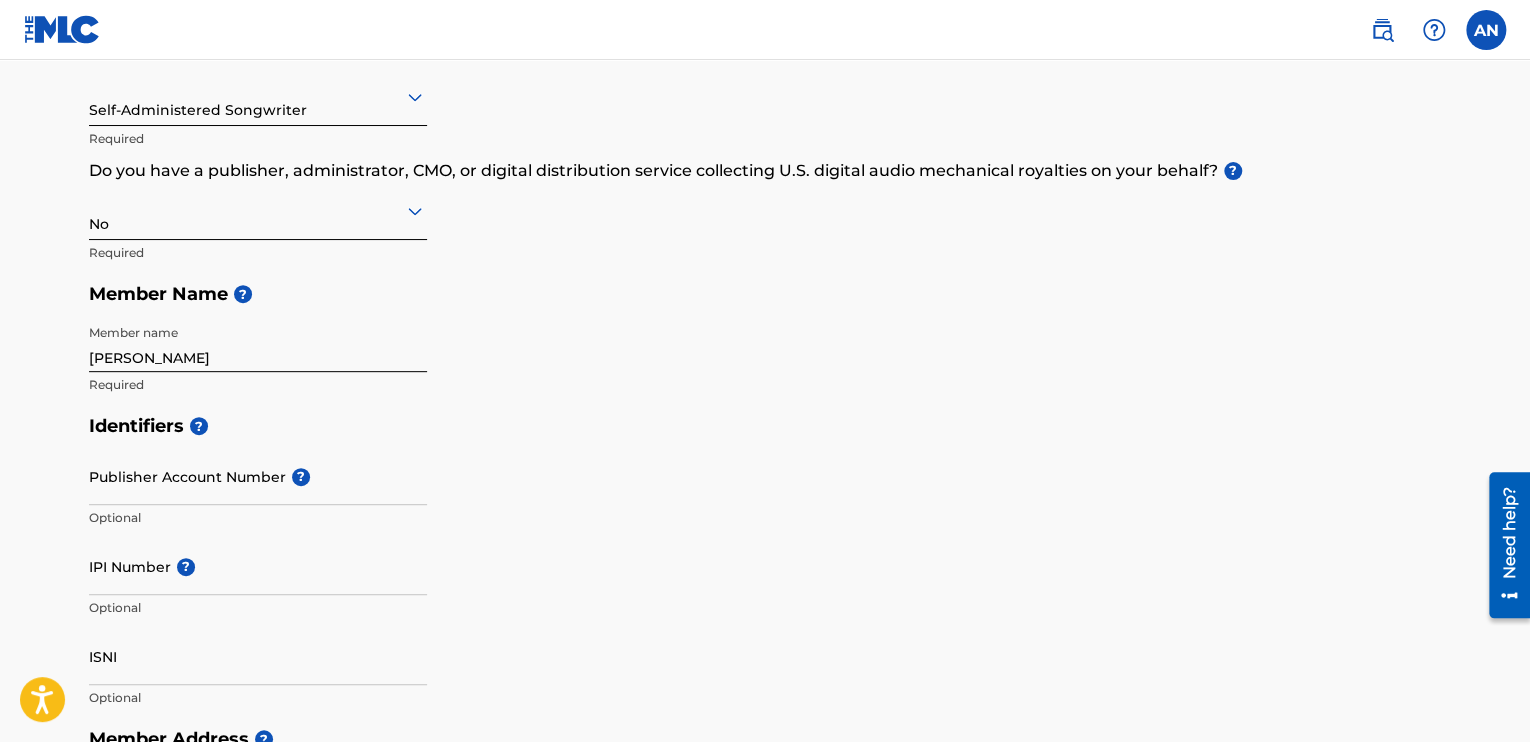click on "Identifiers ? Publisher Account Number ? Optional IPI Number ? Optional ISNI Optional" at bounding box center (765, 561) 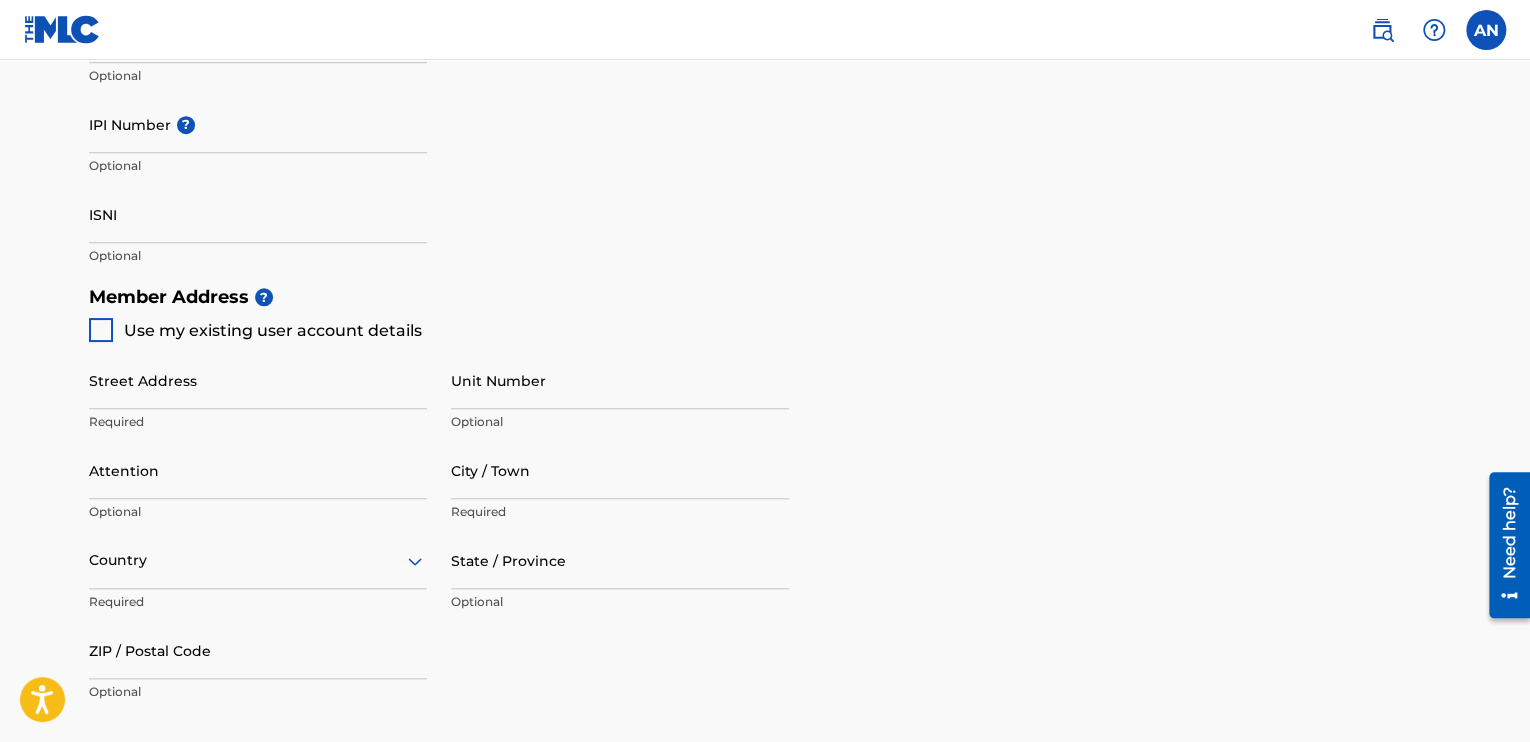 scroll, scrollTop: 708, scrollLeft: 0, axis: vertical 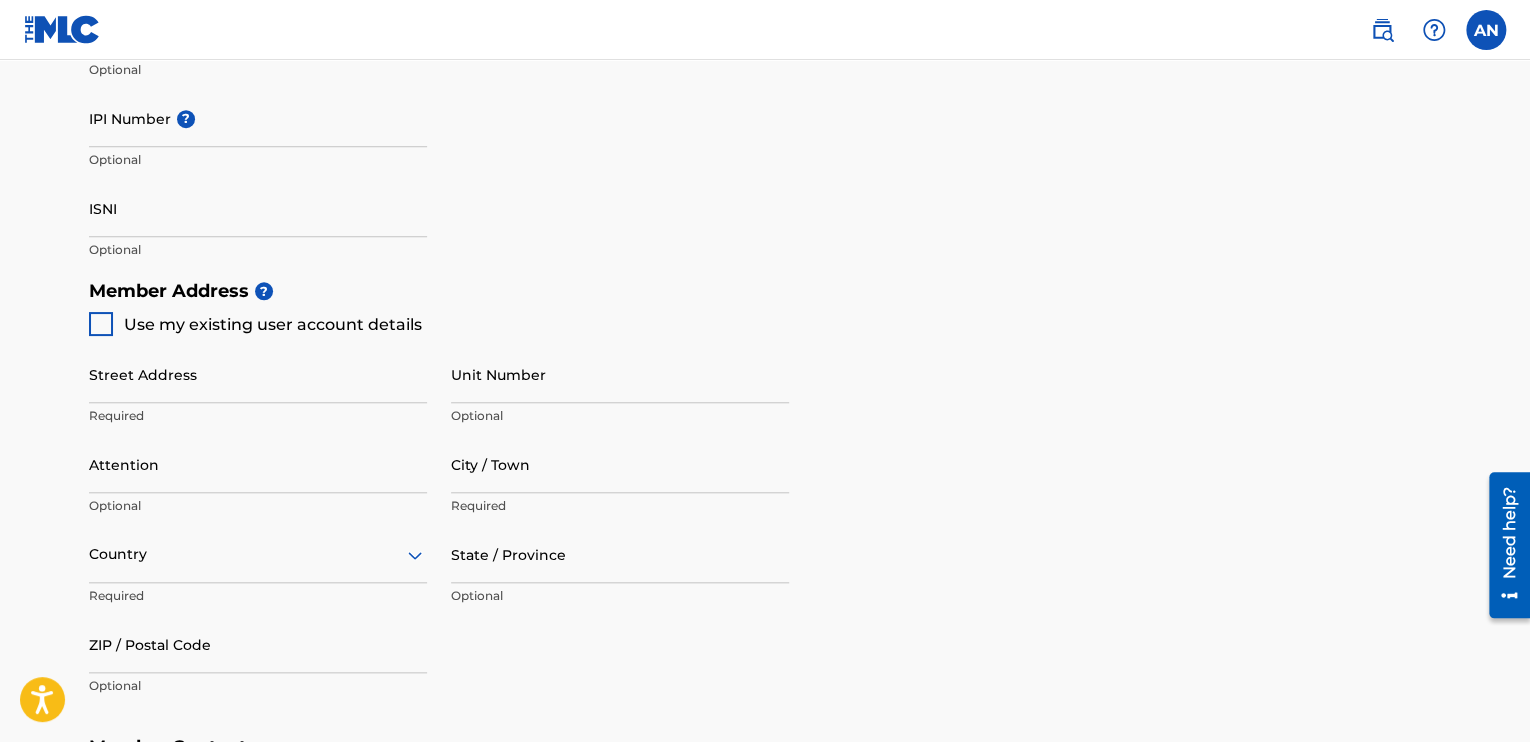 click at bounding box center (101, 324) 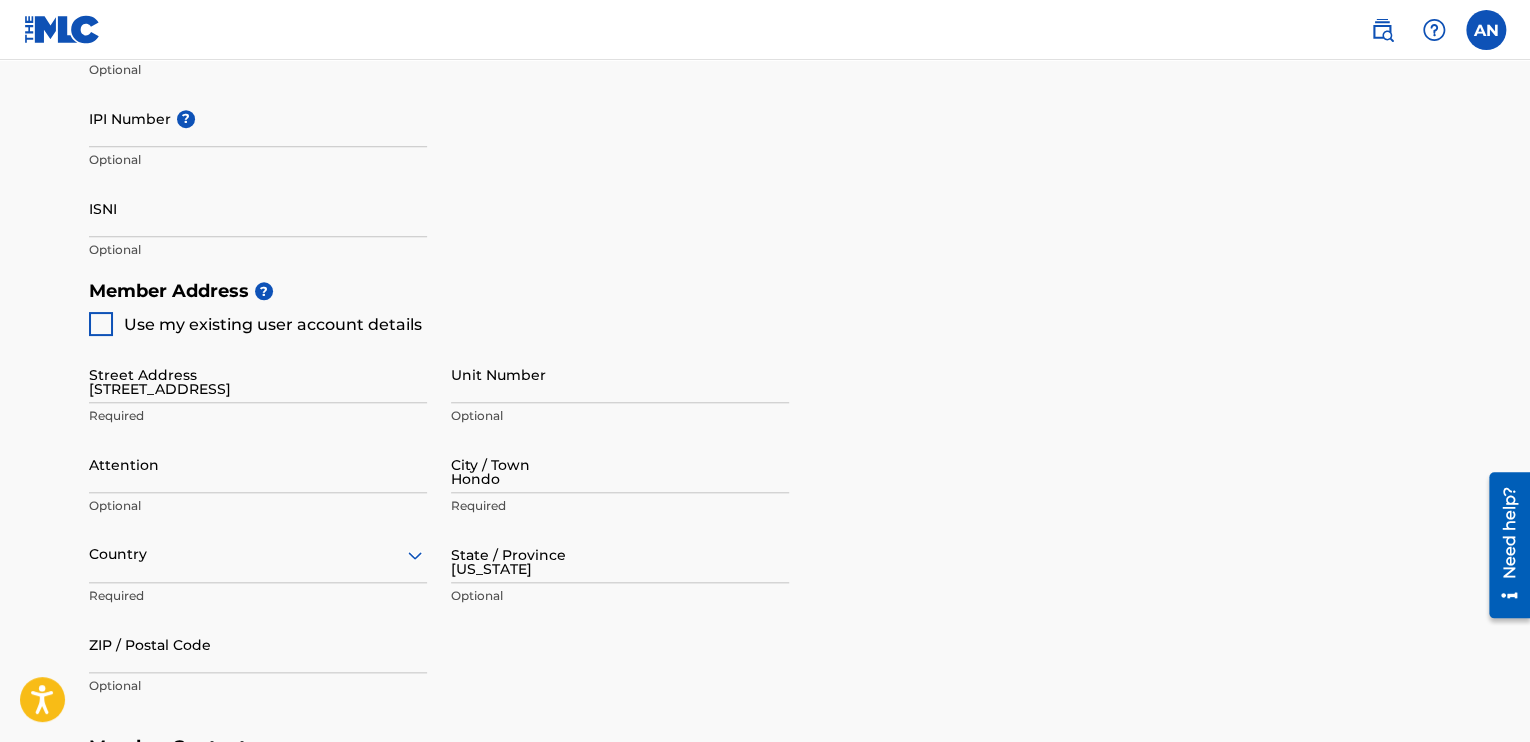 type on "78861" 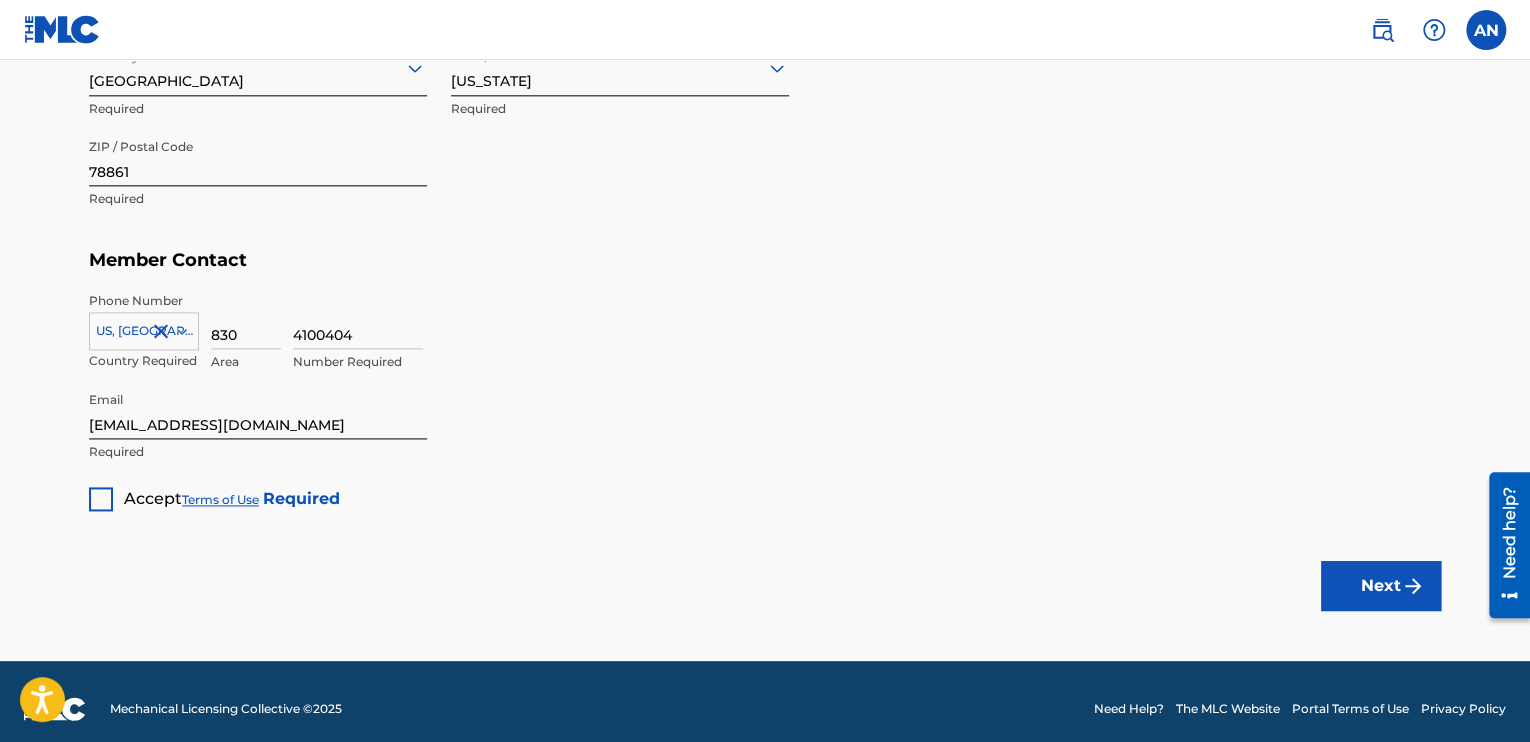 scroll, scrollTop: 1209, scrollLeft: 0, axis: vertical 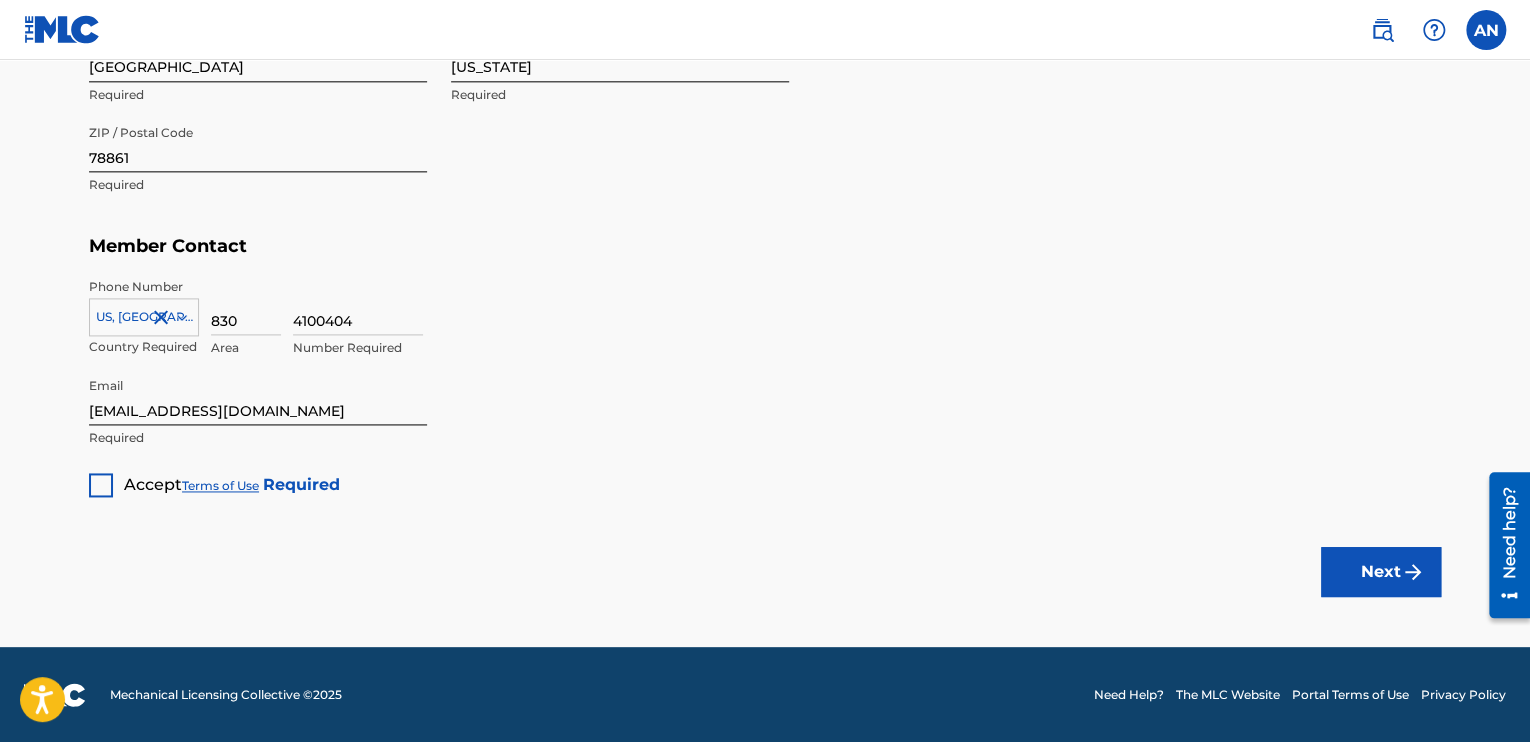 drag, startPoint x: 116, startPoint y: 486, endPoint x: 105, endPoint y: 486, distance: 11 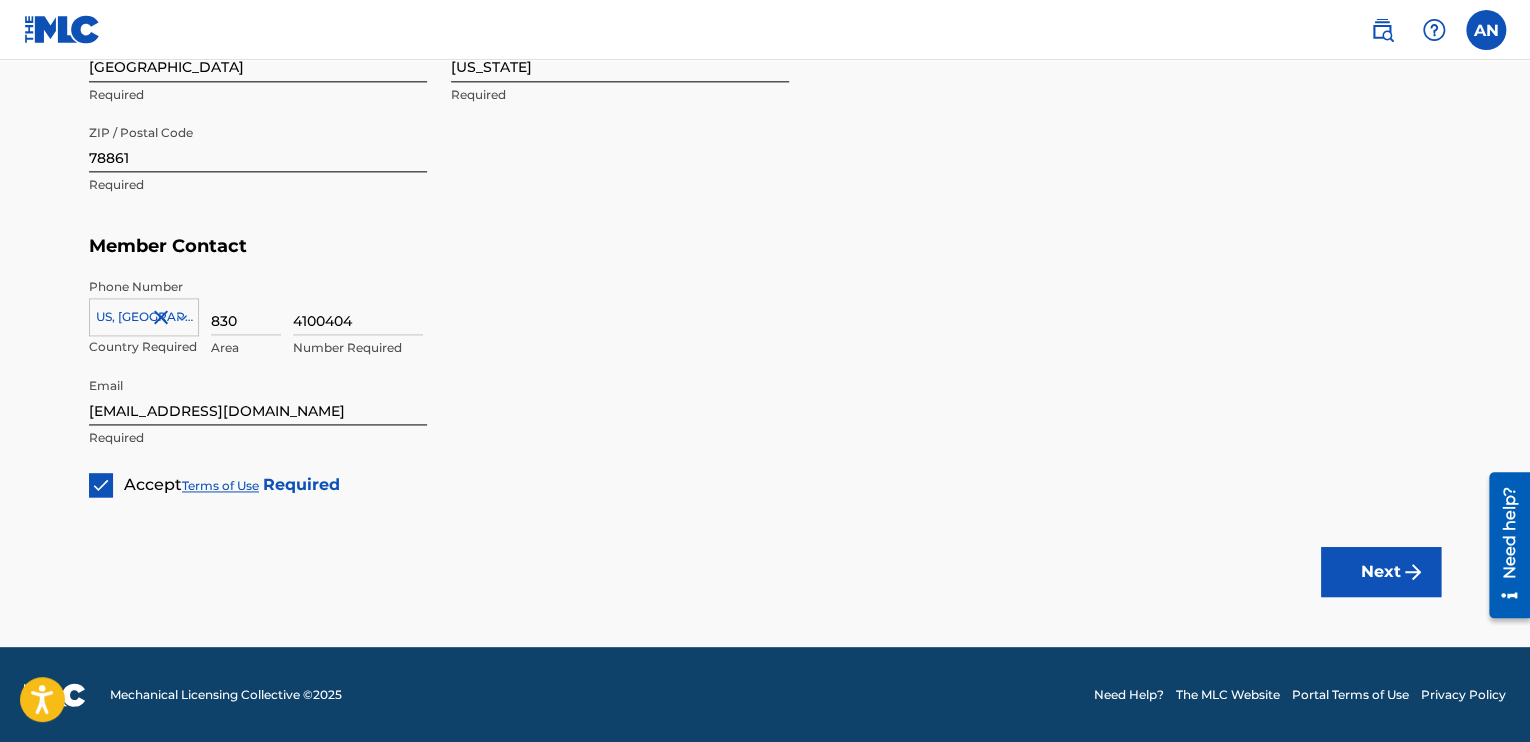 click on "Next" at bounding box center [1381, 572] 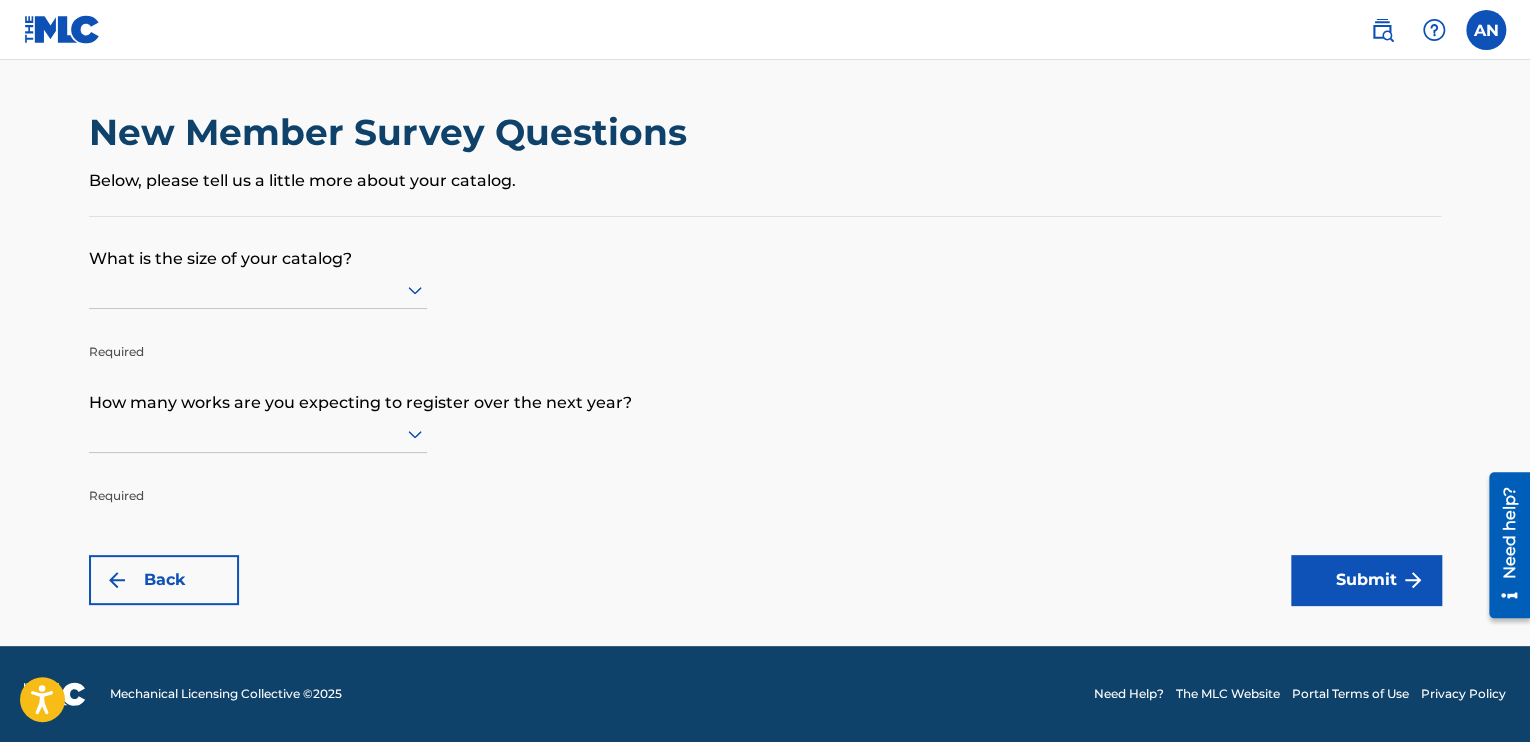 scroll, scrollTop: 0, scrollLeft: 0, axis: both 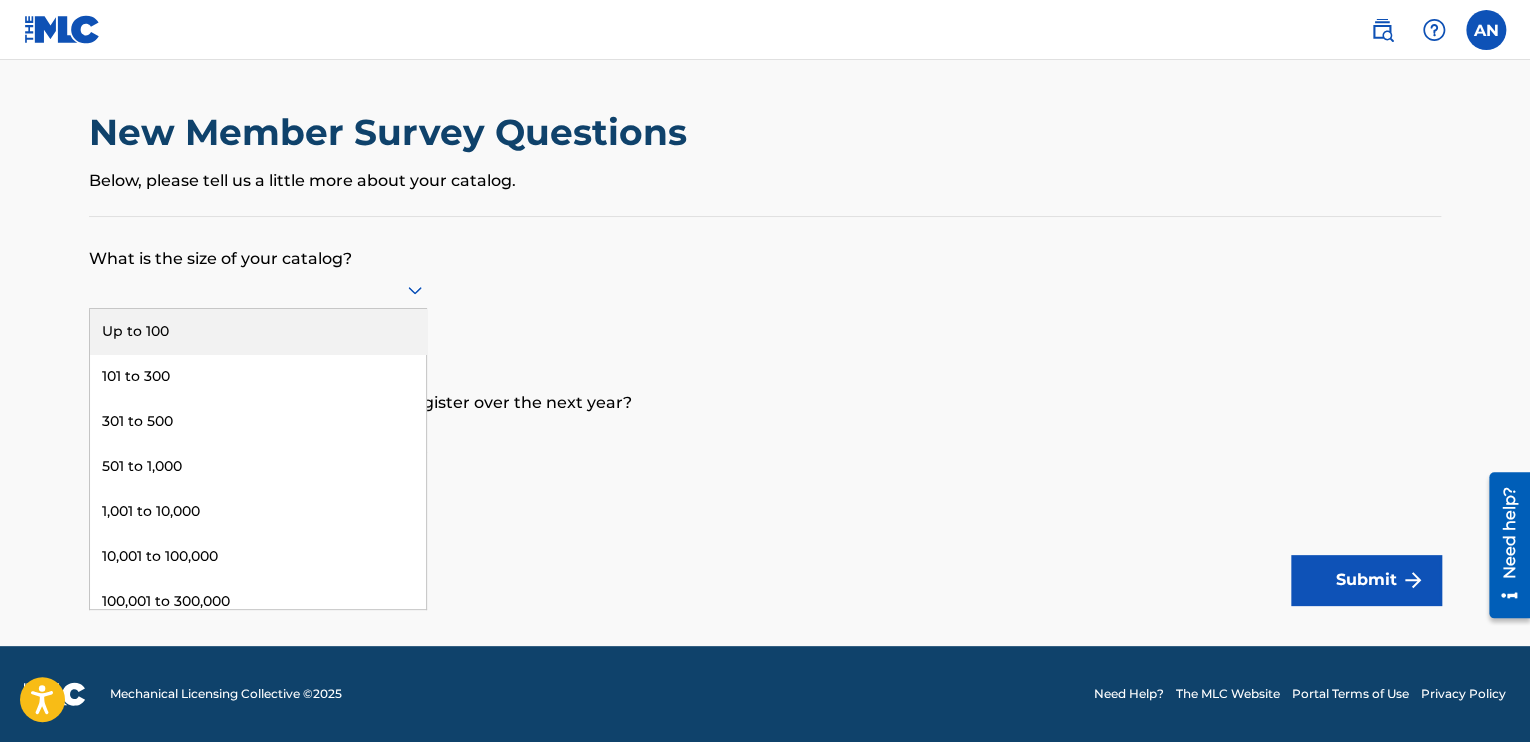 click on "Up to 100" at bounding box center [258, 331] 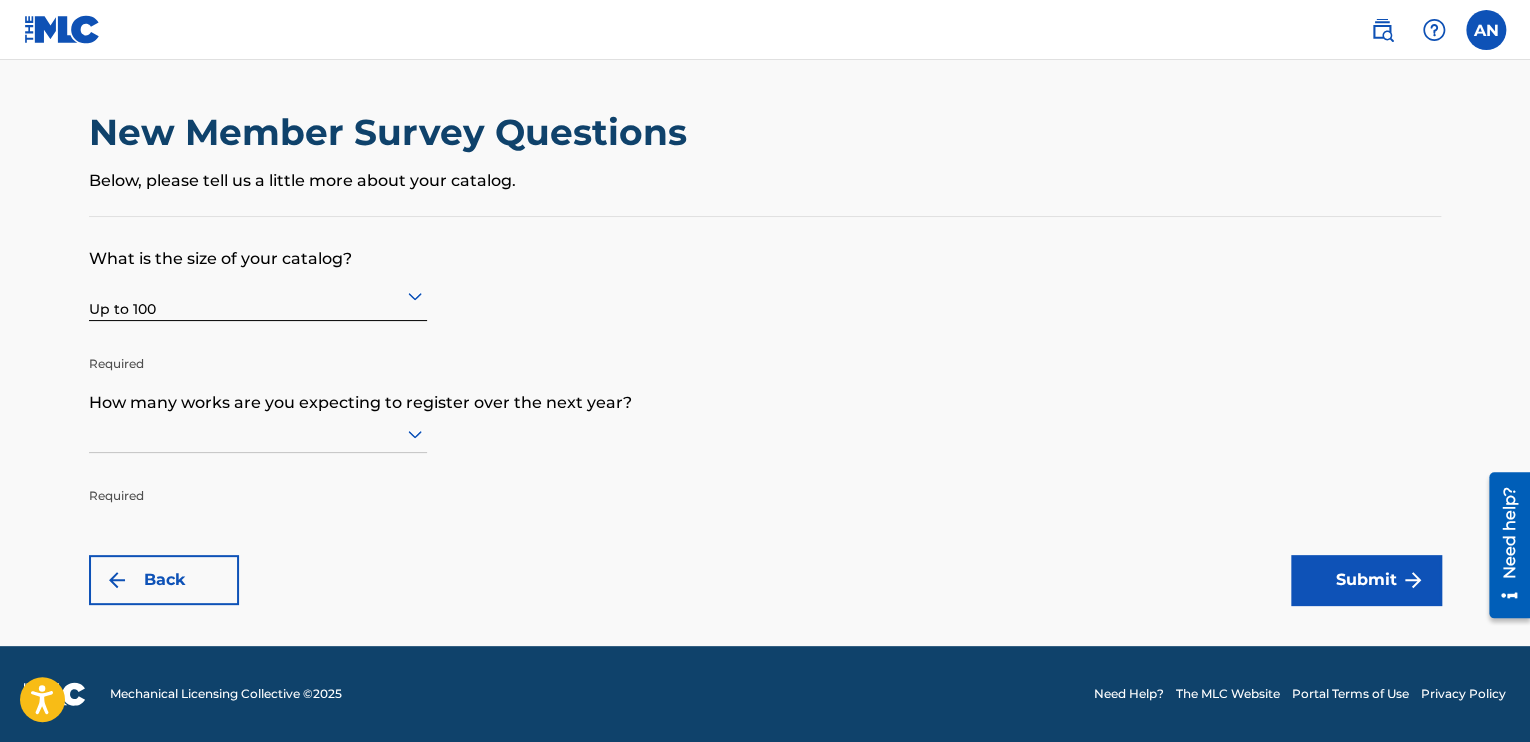 scroll, scrollTop: 0, scrollLeft: 0, axis: both 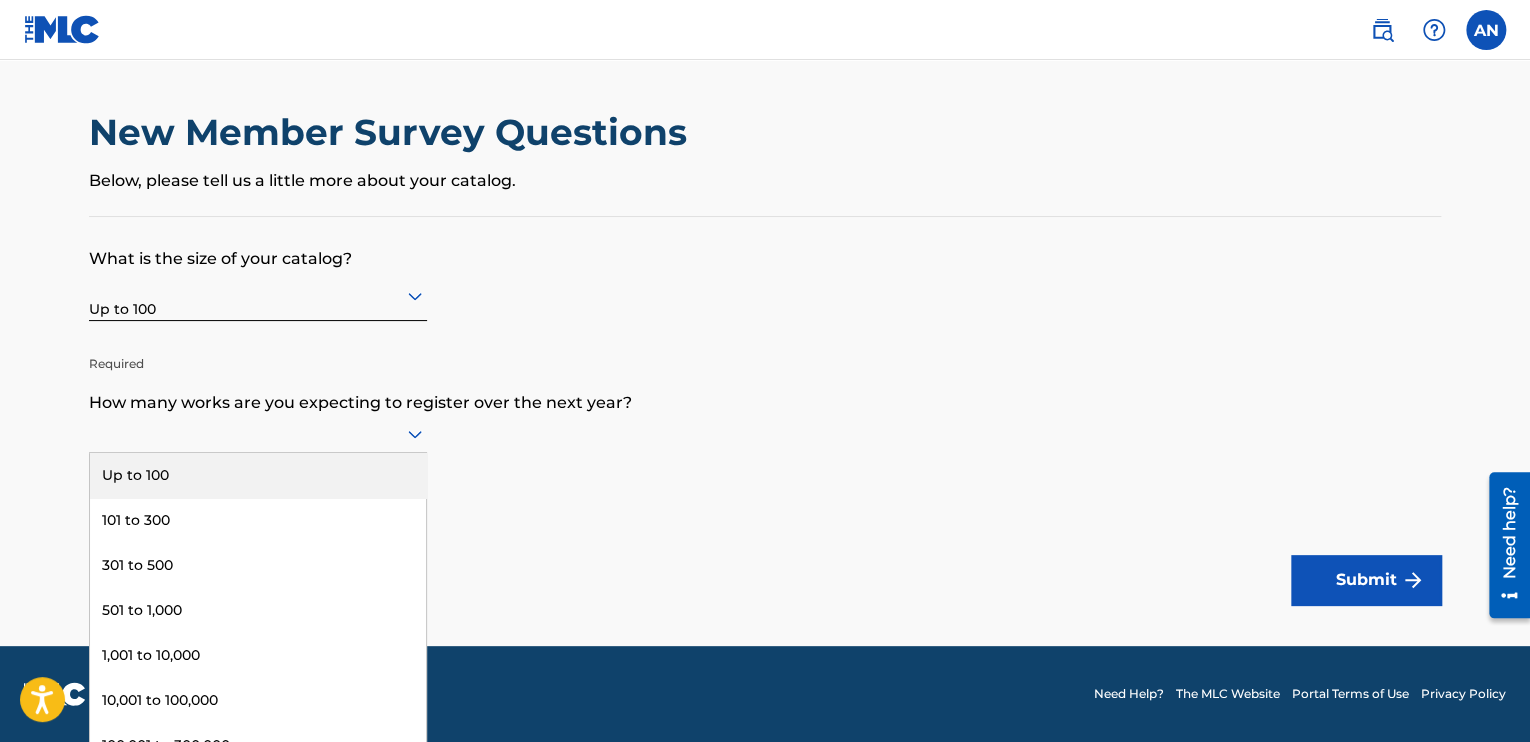click on "Up to 100" at bounding box center (258, 475) 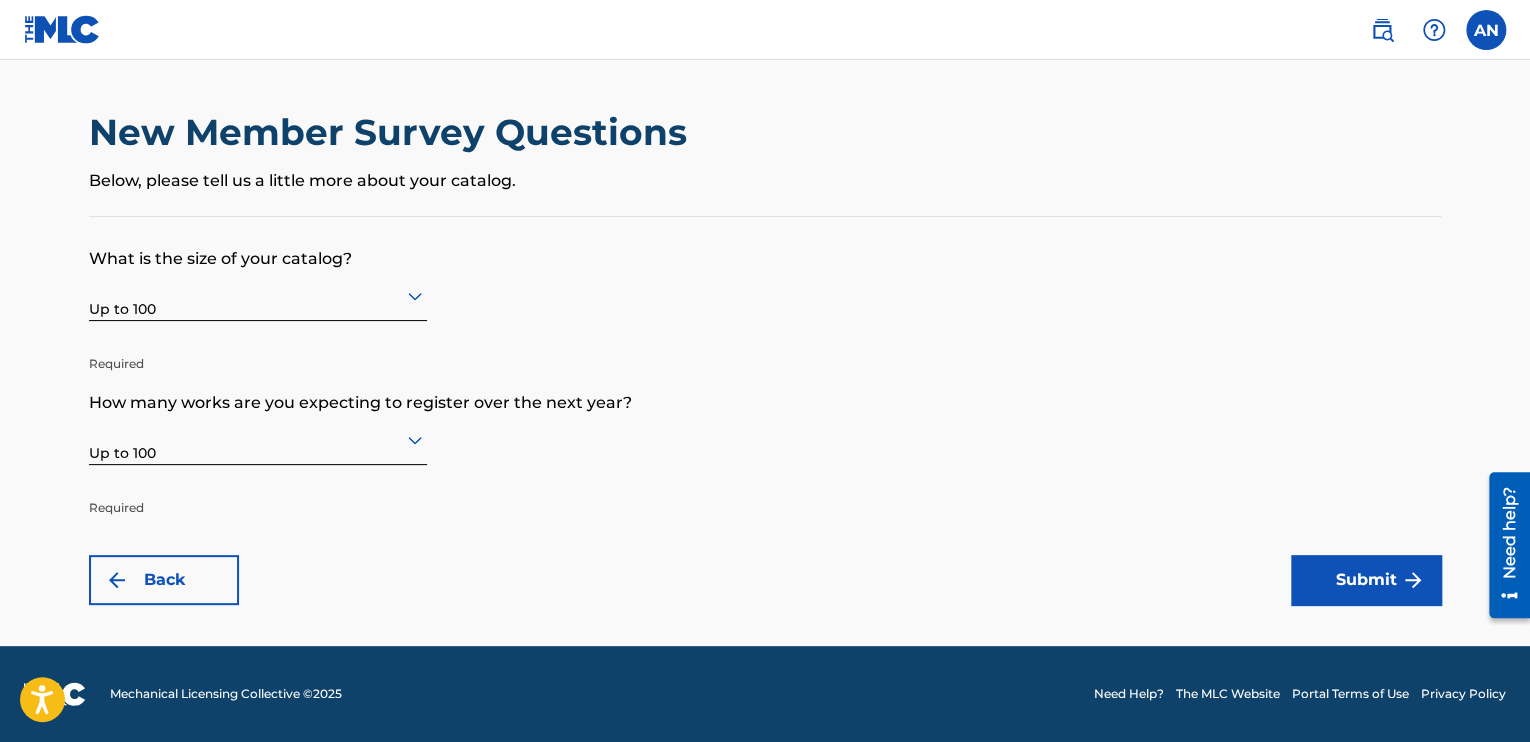 click on "Submit" at bounding box center [1366, 580] 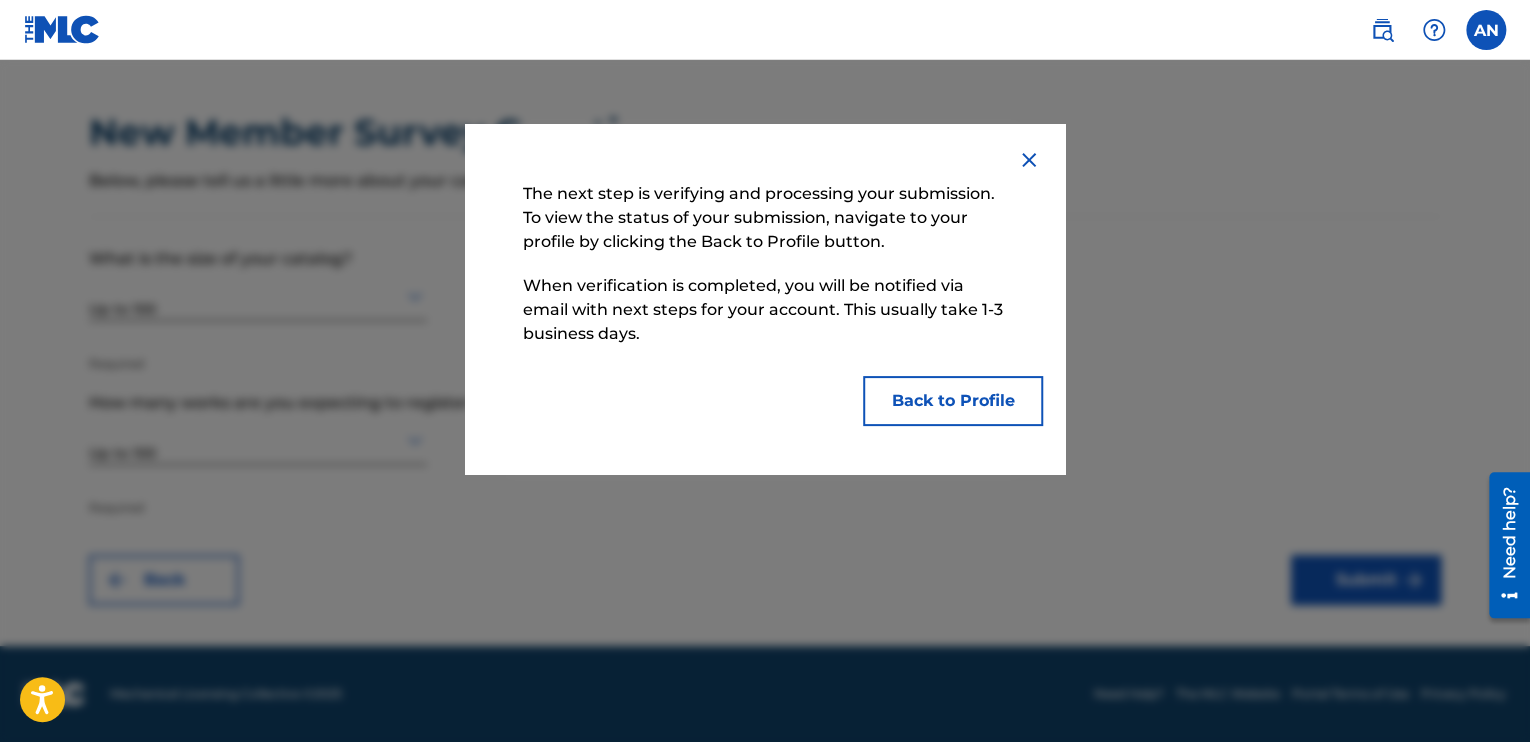 click on "Back to Profile" at bounding box center [953, 401] 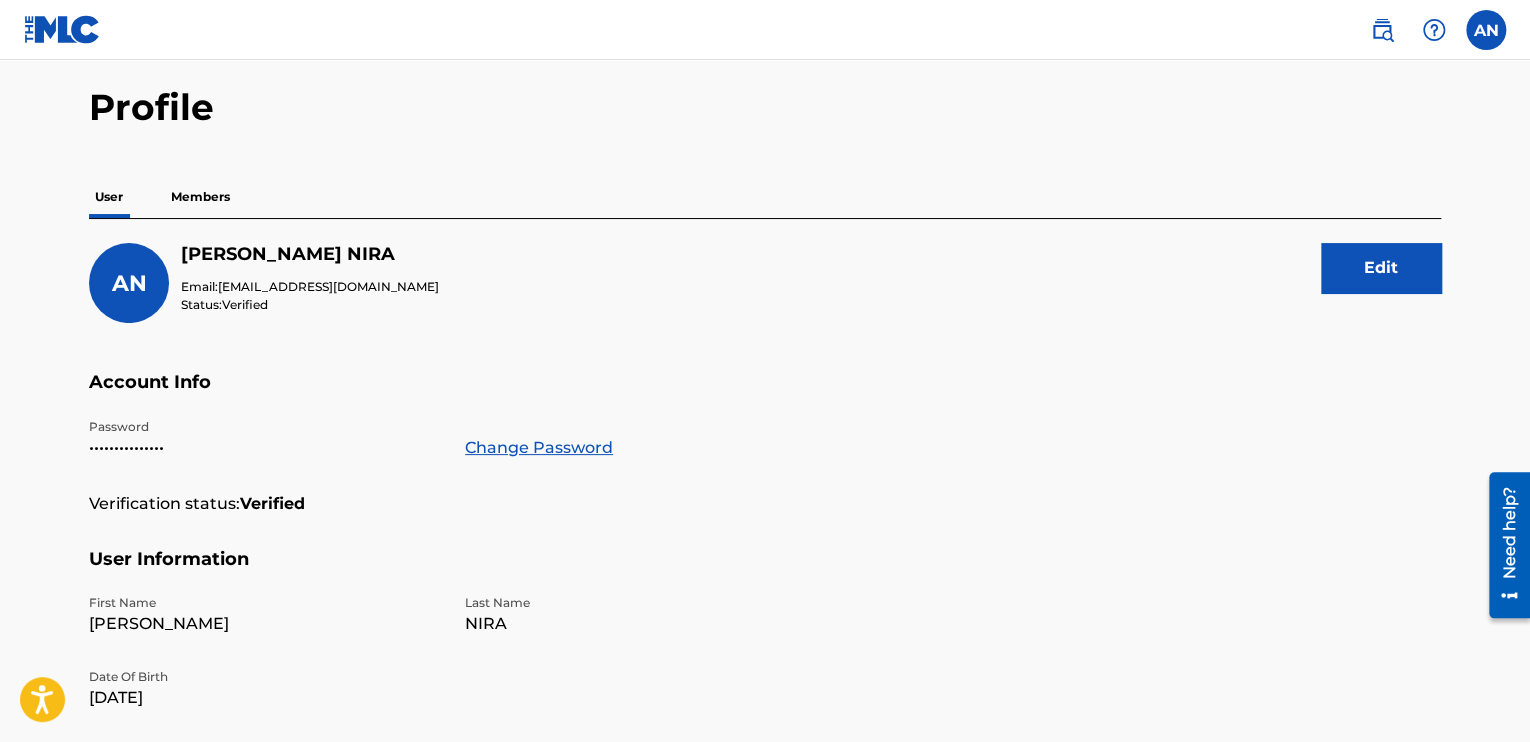 scroll, scrollTop: 0, scrollLeft: 0, axis: both 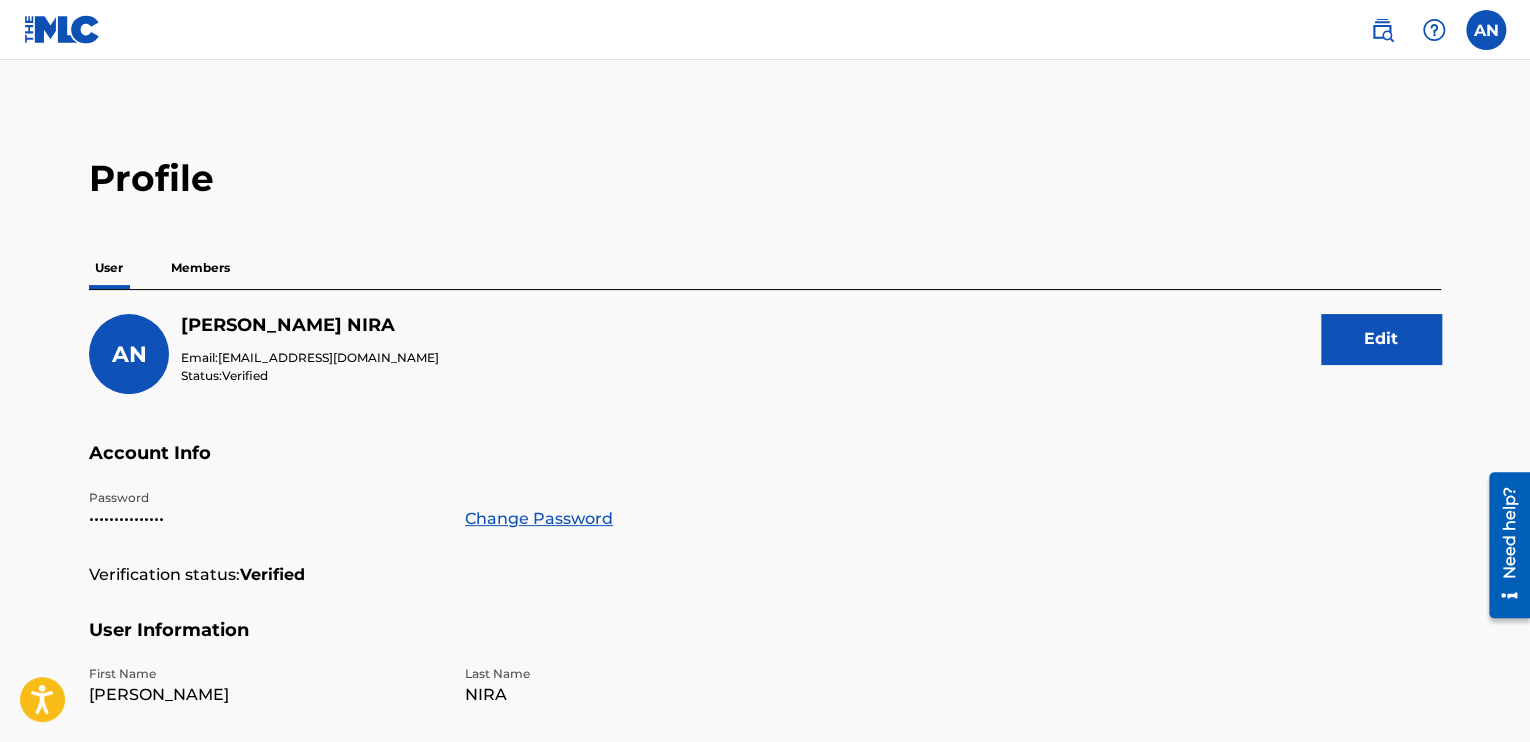 click on "Members" at bounding box center [200, 268] 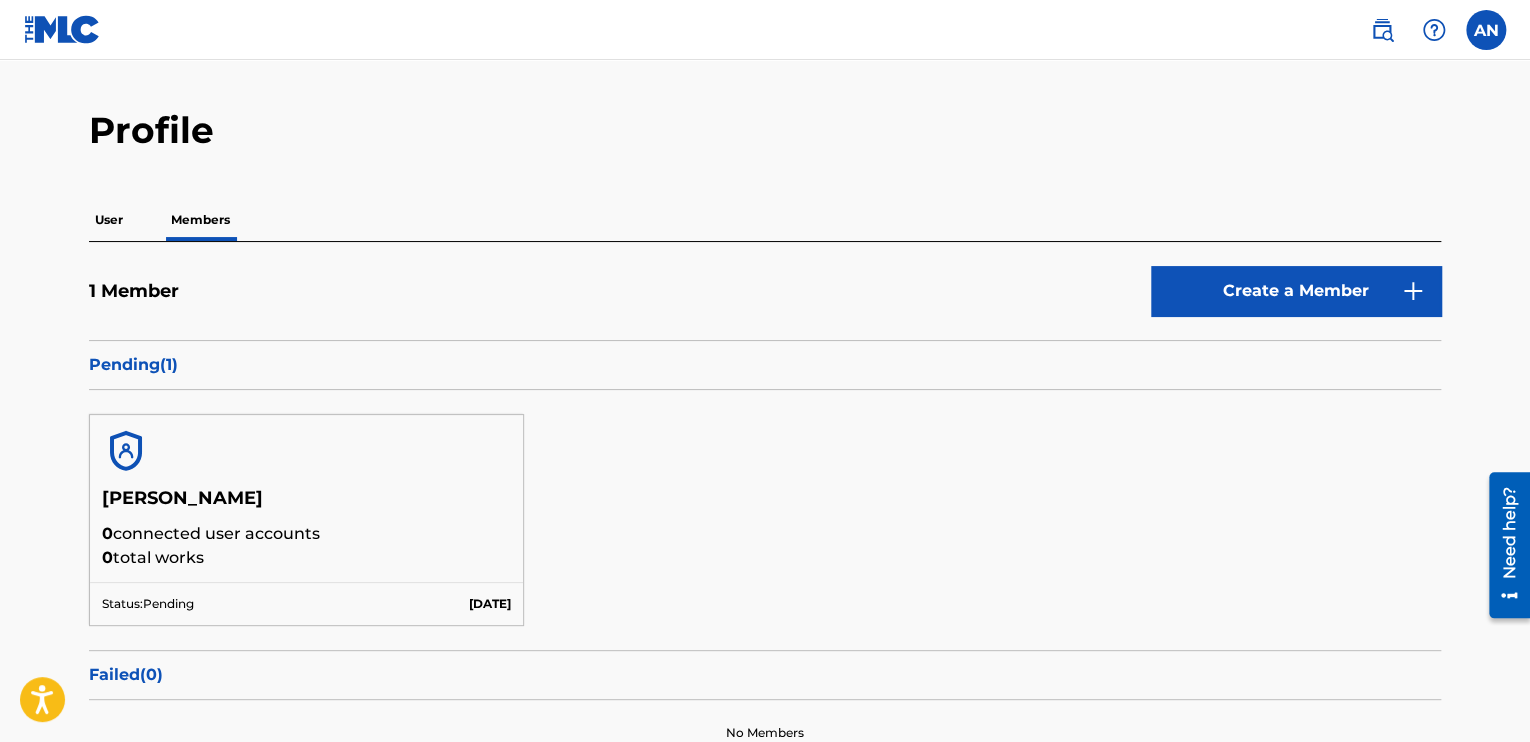 scroll, scrollTop: 0, scrollLeft: 0, axis: both 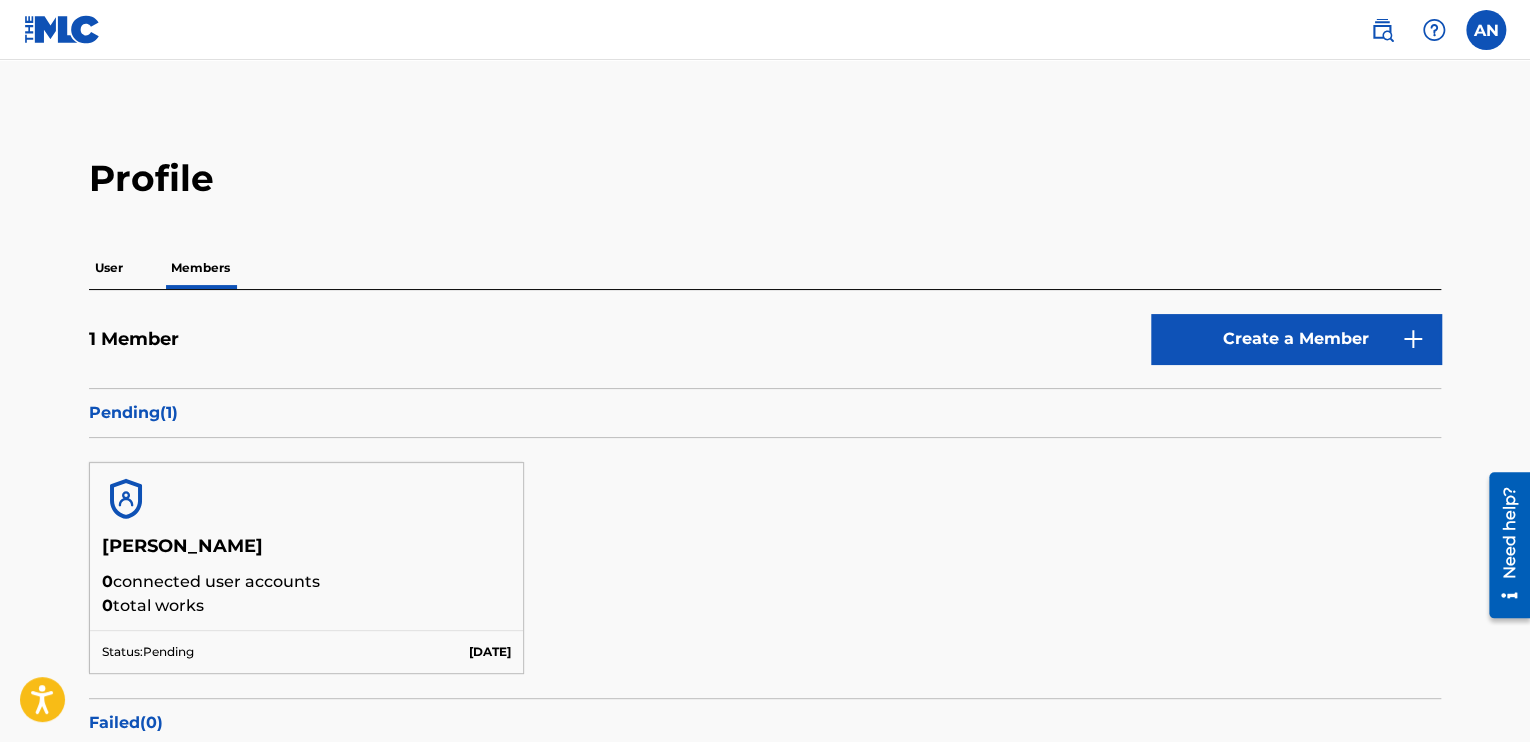 click at bounding box center [1382, 30] 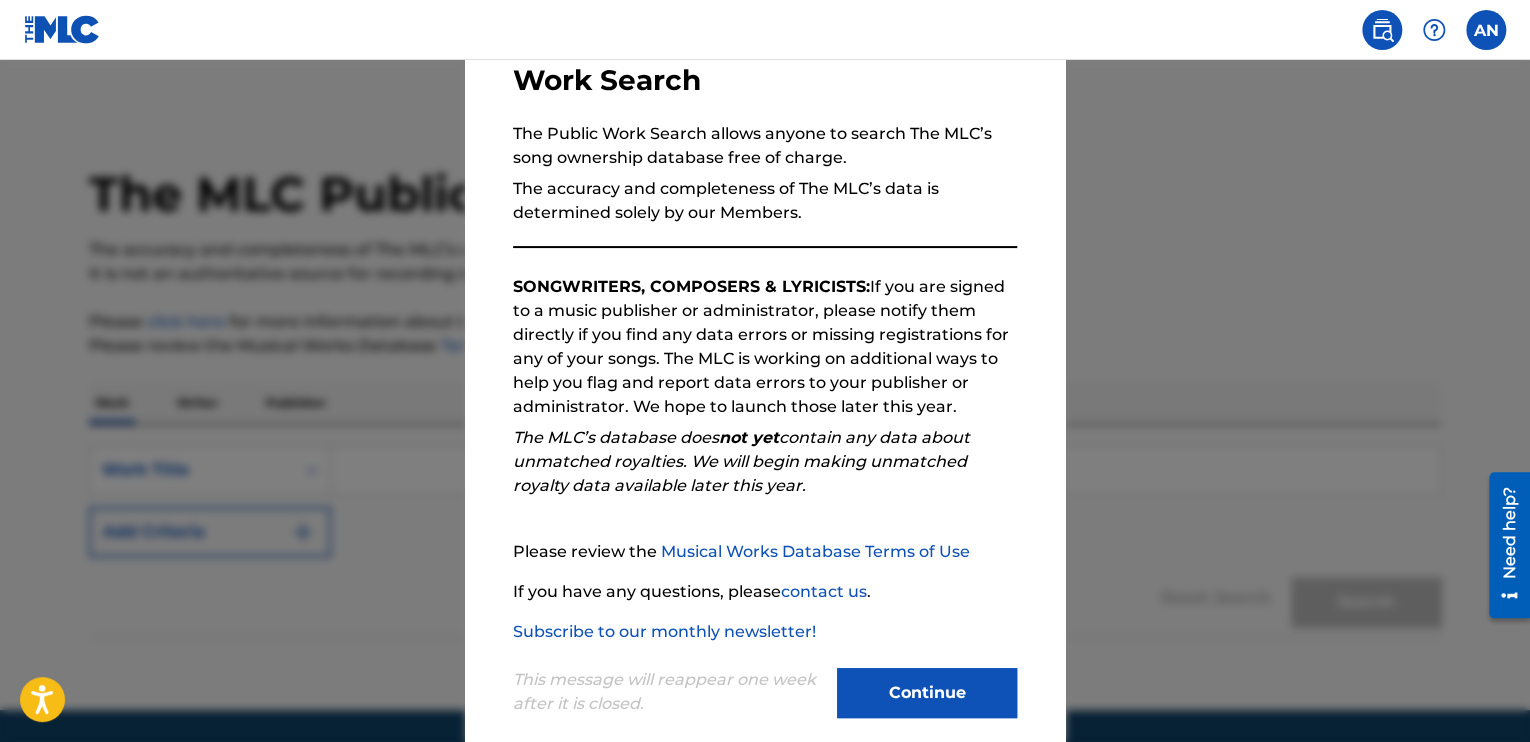 scroll, scrollTop: 148, scrollLeft: 0, axis: vertical 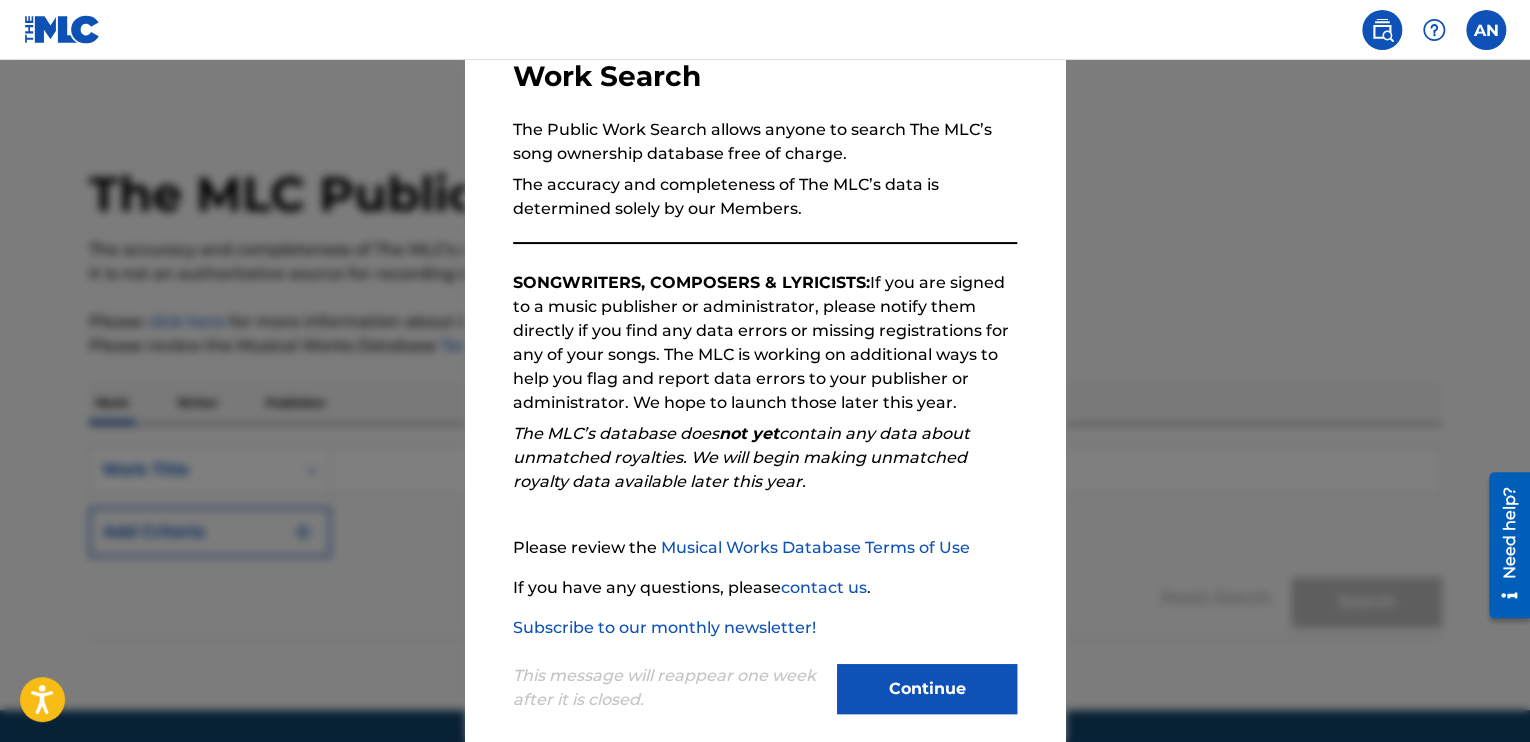 click on "Continue" at bounding box center [927, 689] 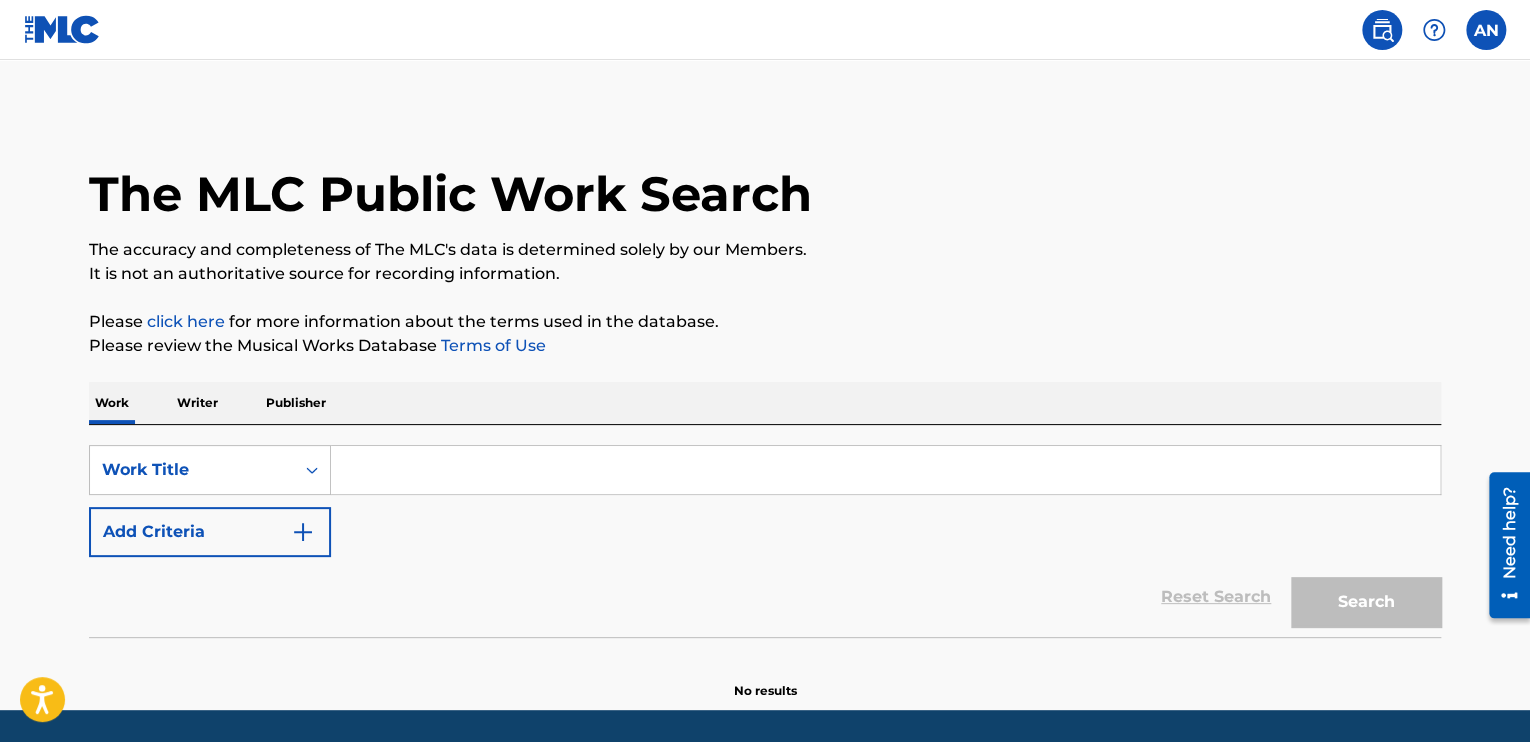 scroll, scrollTop: 64, scrollLeft: 0, axis: vertical 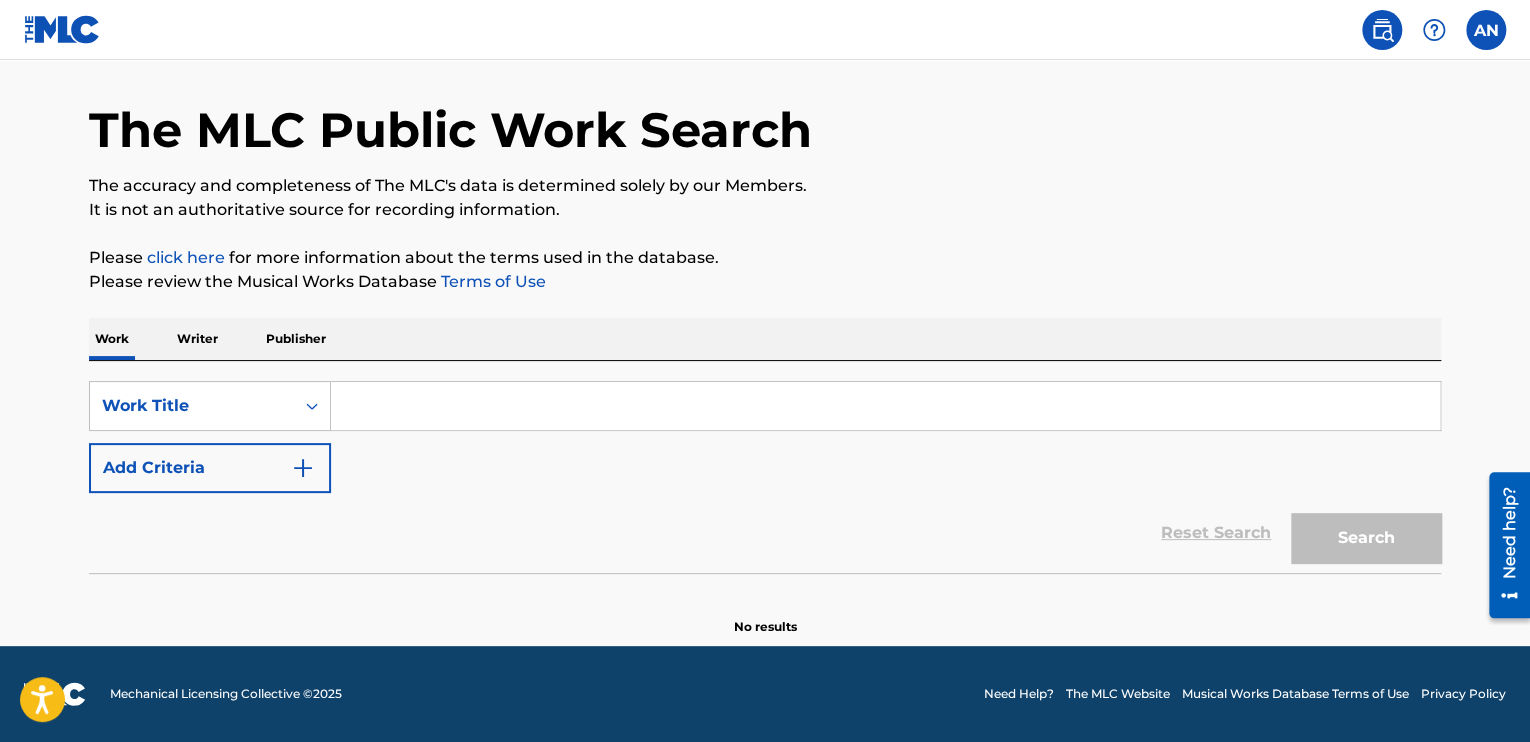 click at bounding box center [1434, 30] 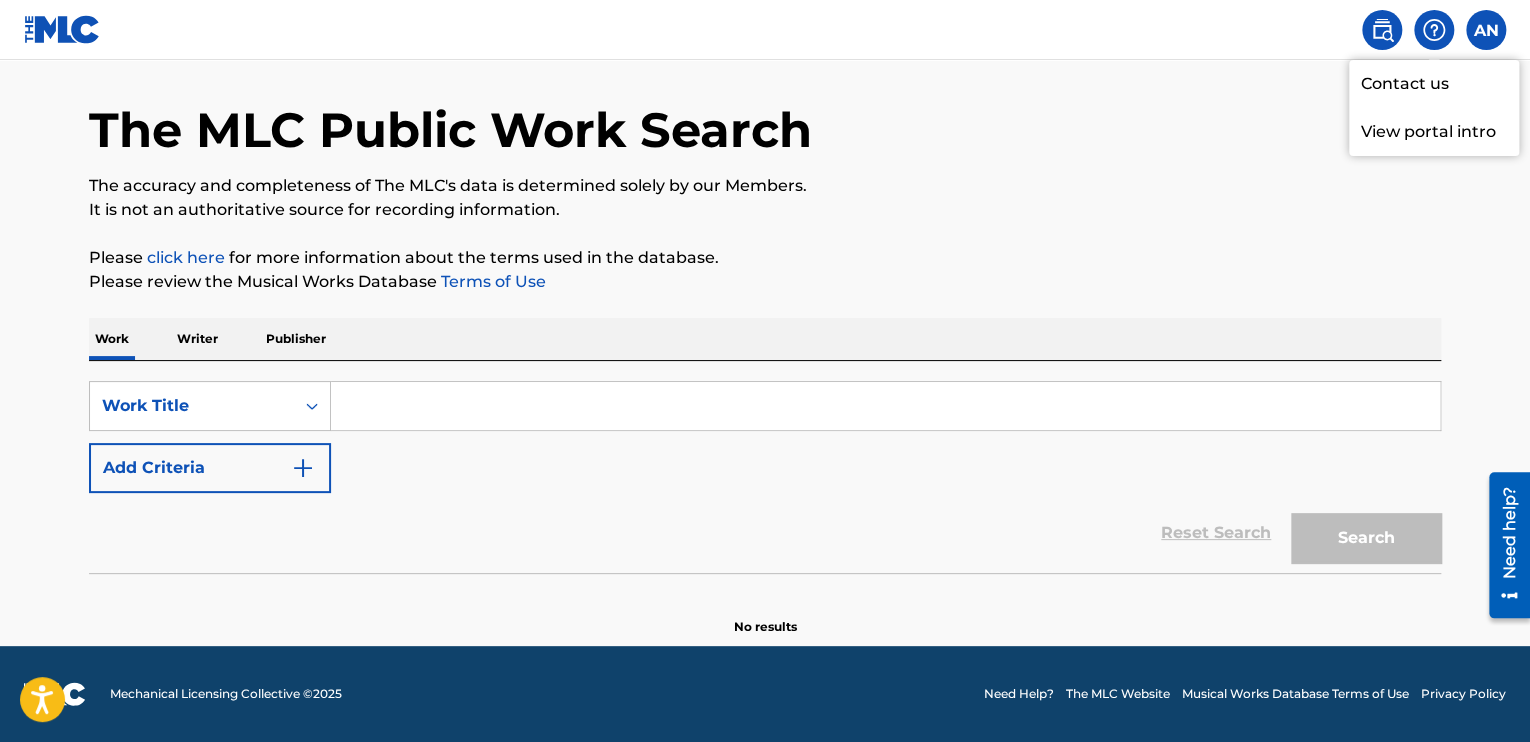 click on "View portal intro" at bounding box center (1434, 132) 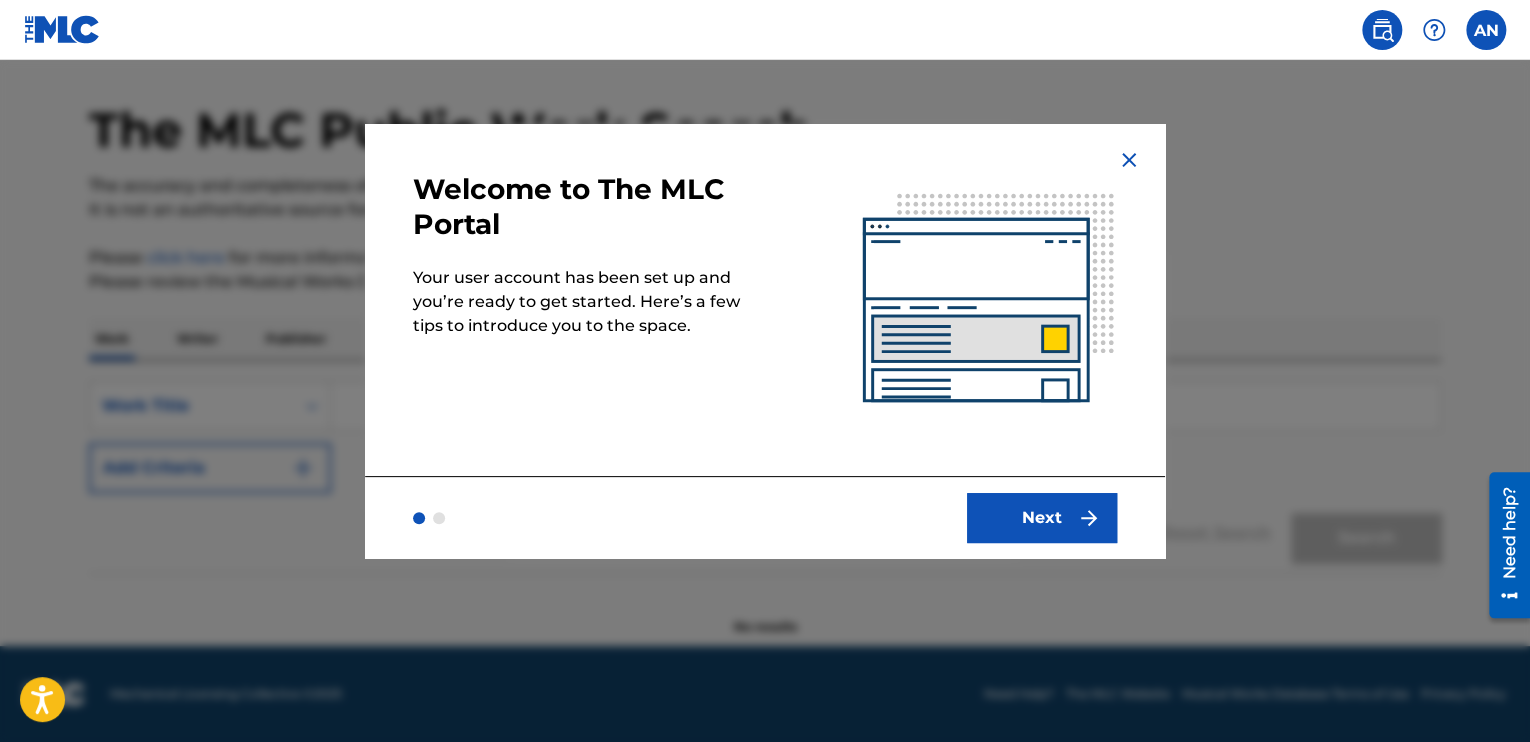 click on "Next" at bounding box center [1042, 518] 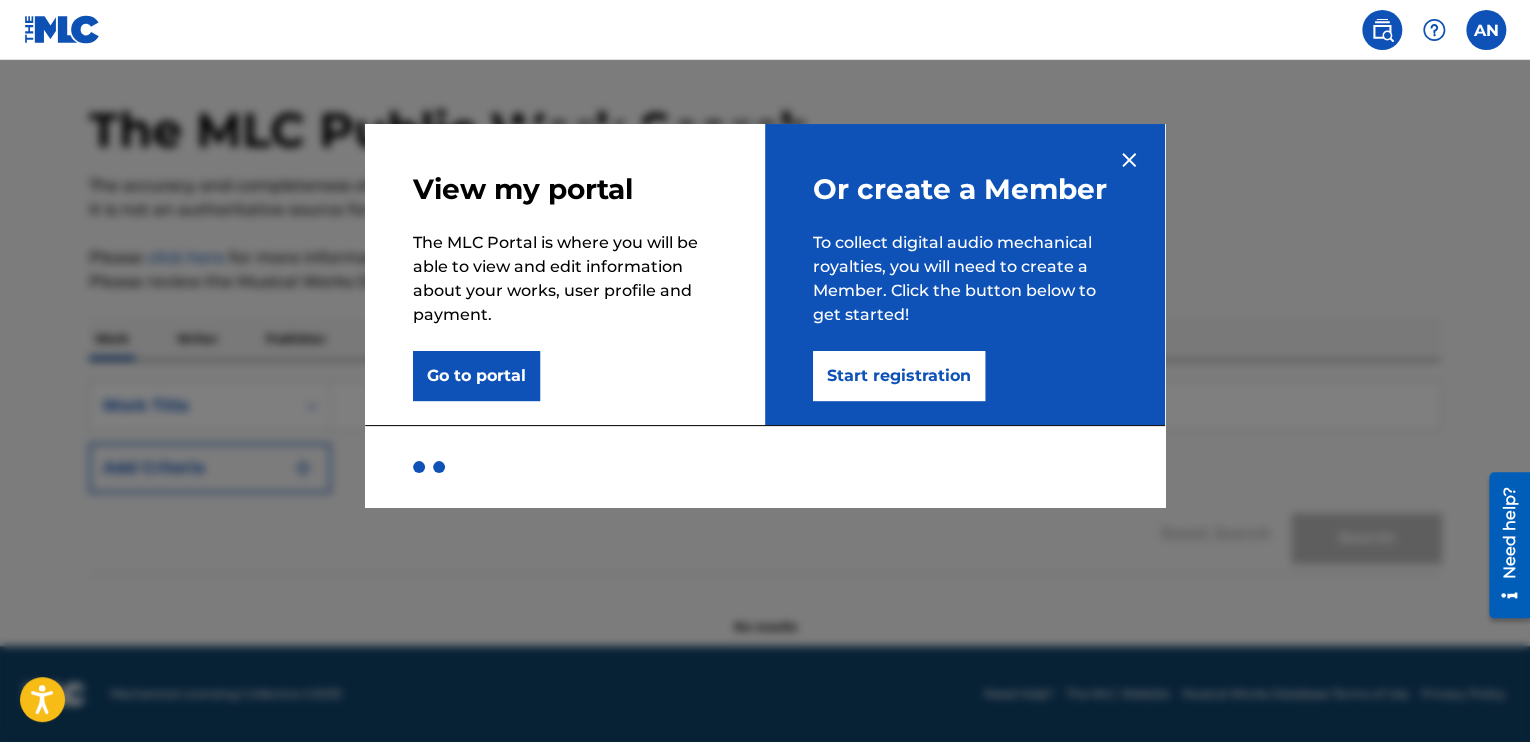click on "Go to portal" at bounding box center (476, 376) 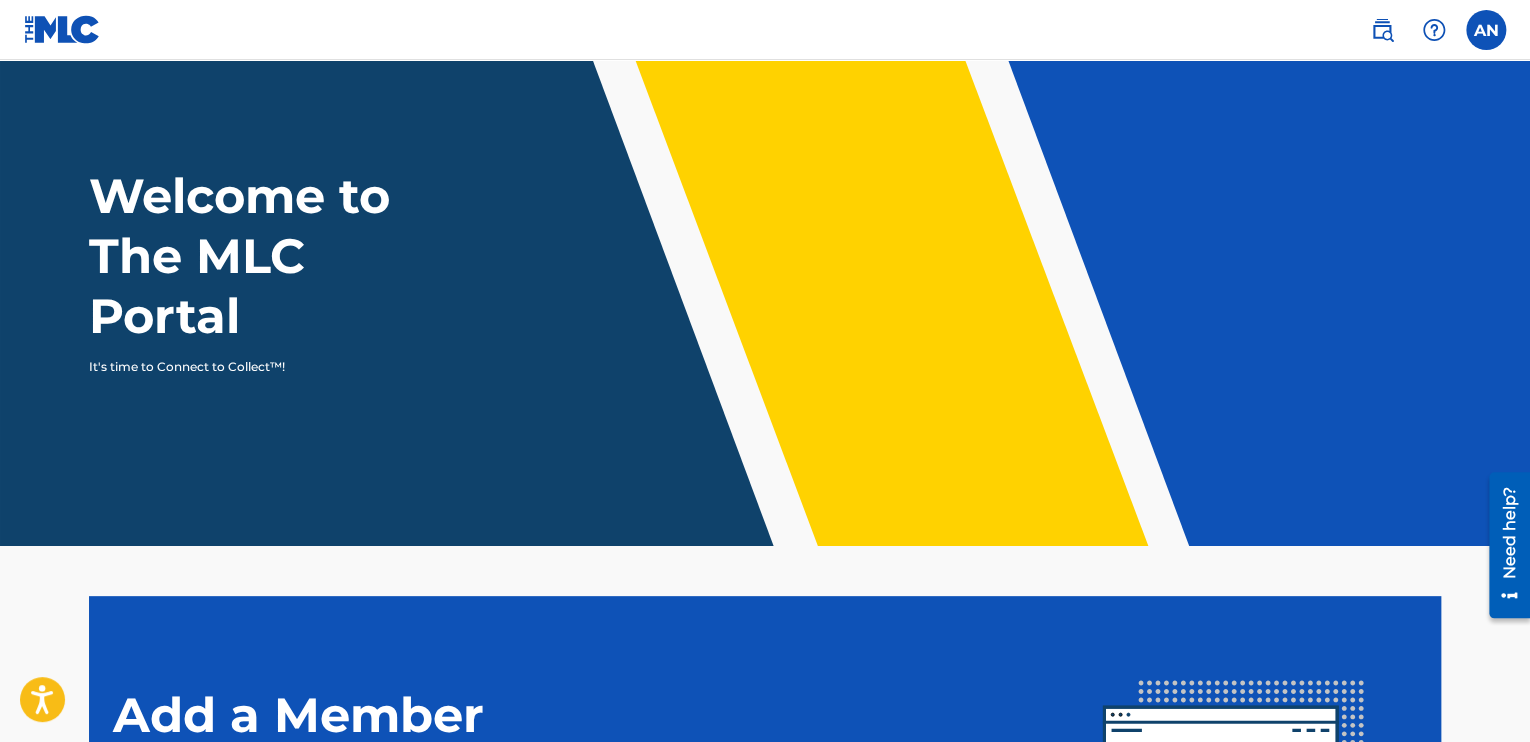 scroll, scrollTop: 0, scrollLeft: 0, axis: both 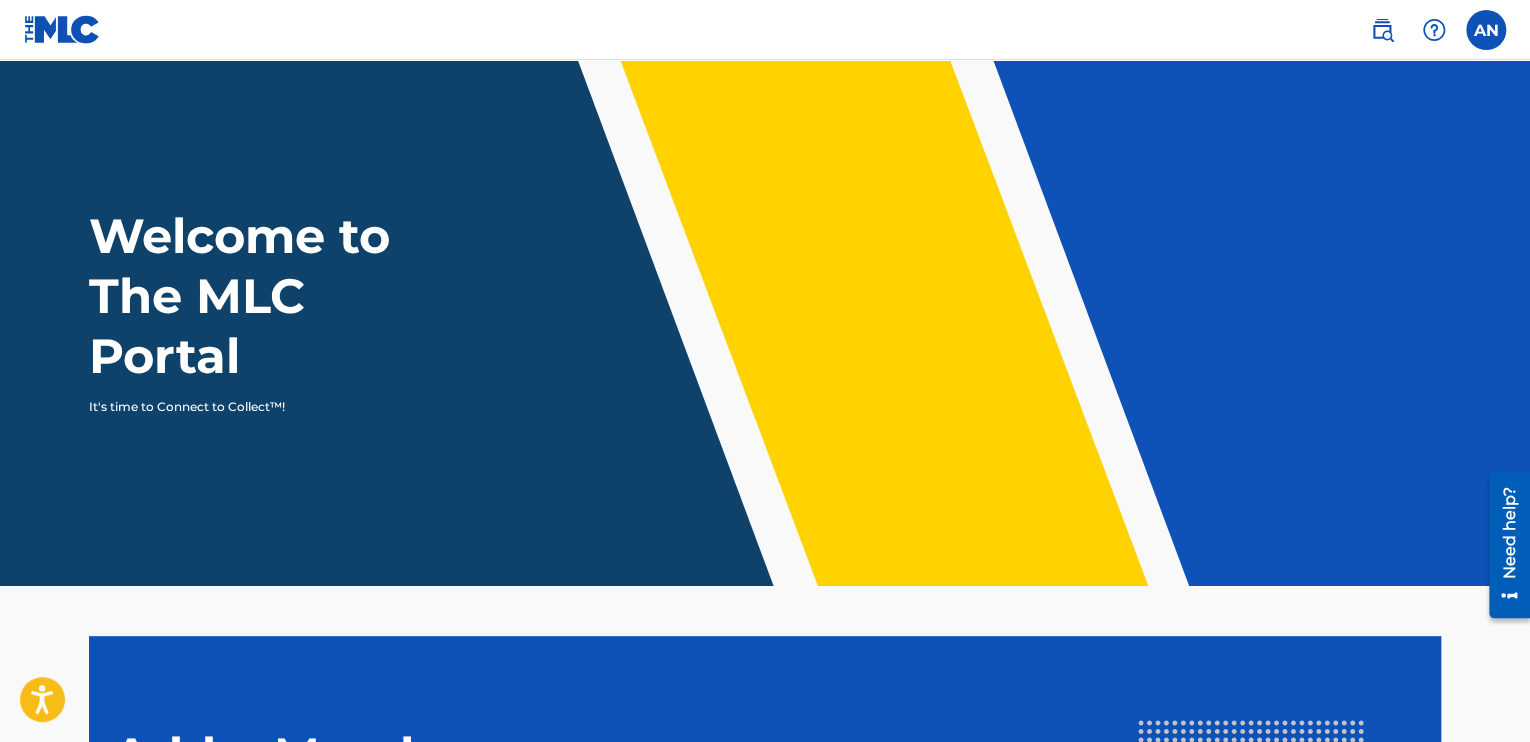 click at bounding box center (62, 29) 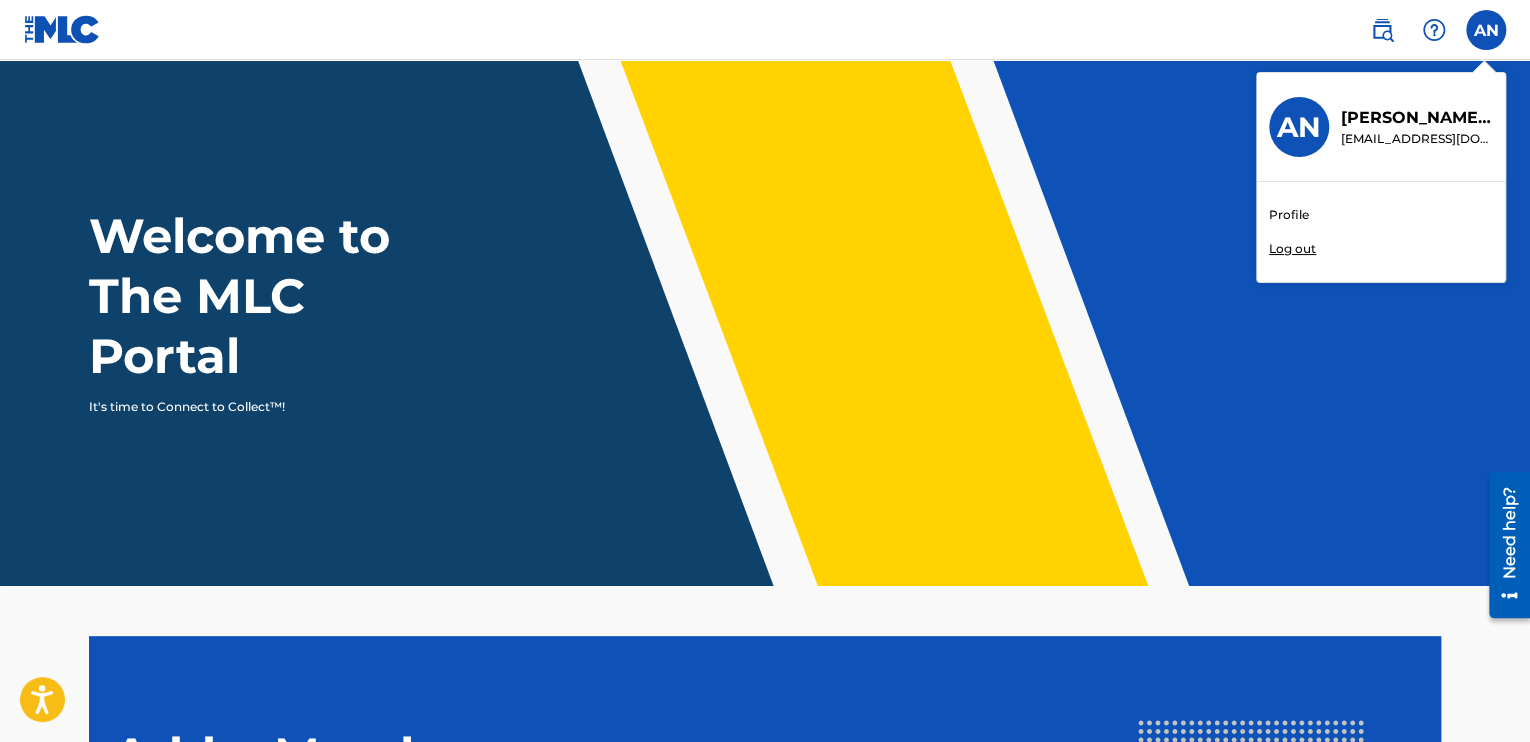 click on "AN Adrian   NIRA adriannira@gmail.com" at bounding box center [1381, 127] 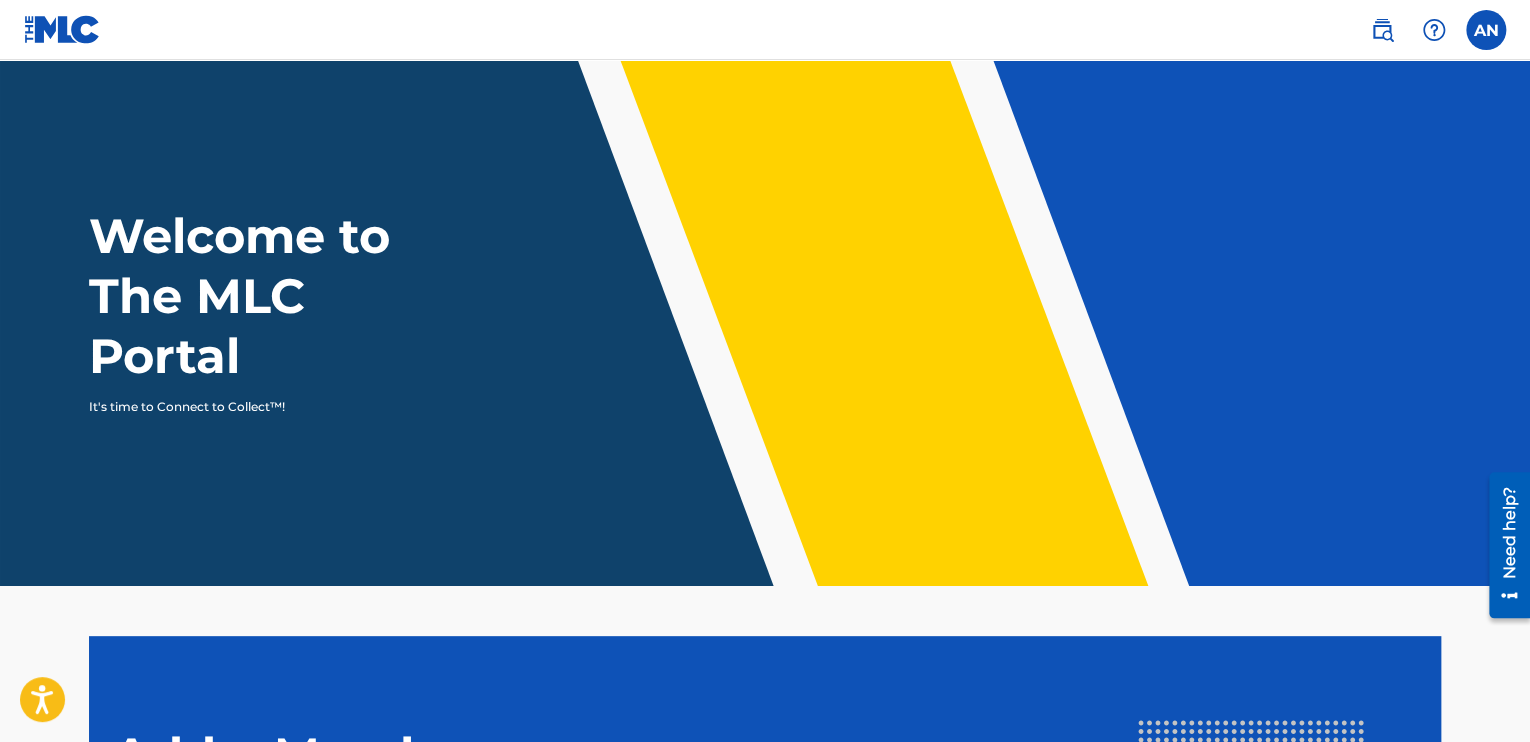 click on "Welcome to The MLC Portal It's time to Connect to Collect™!" at bounding box center (765, 323) 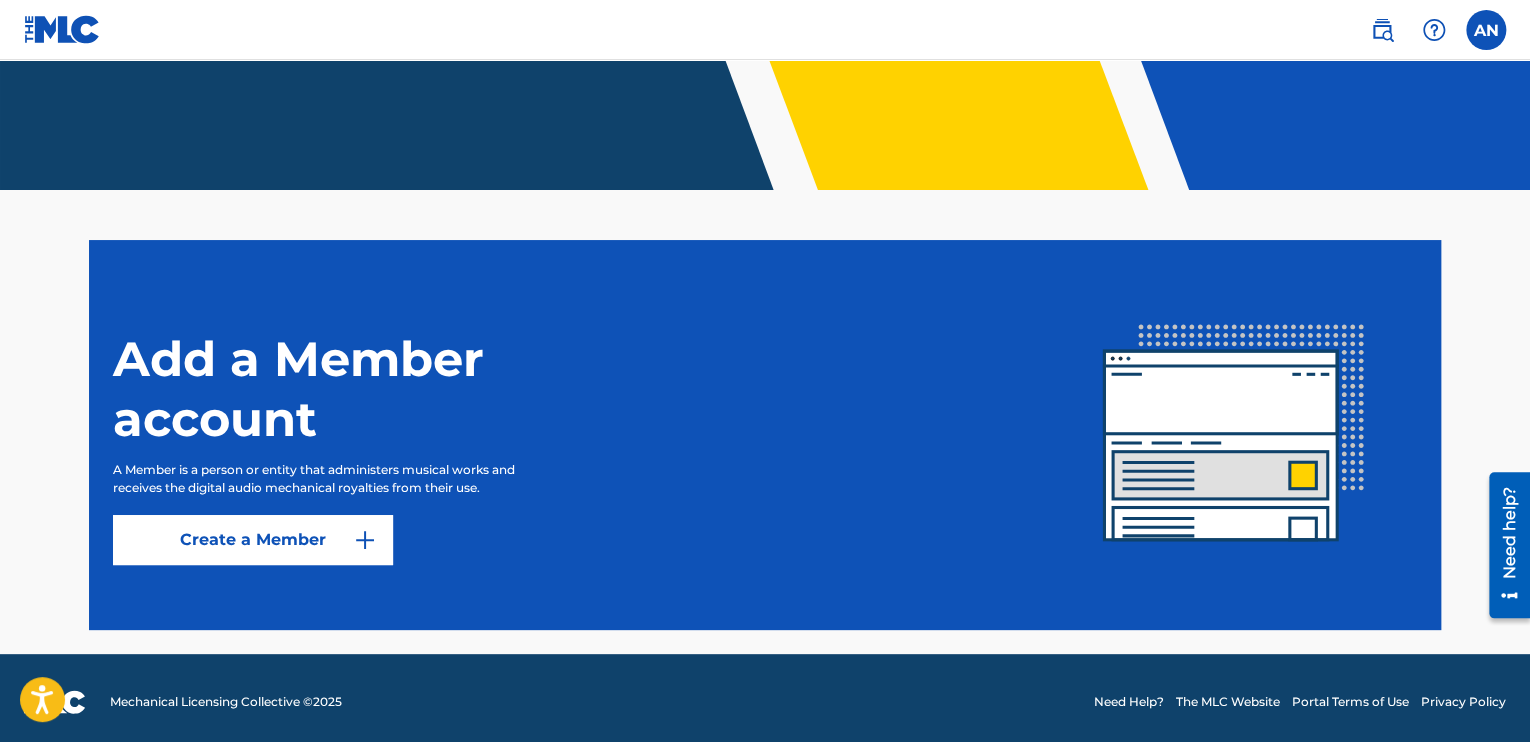 scroll, scrollTop: 404, scrollLeft: 0, axis: vertical 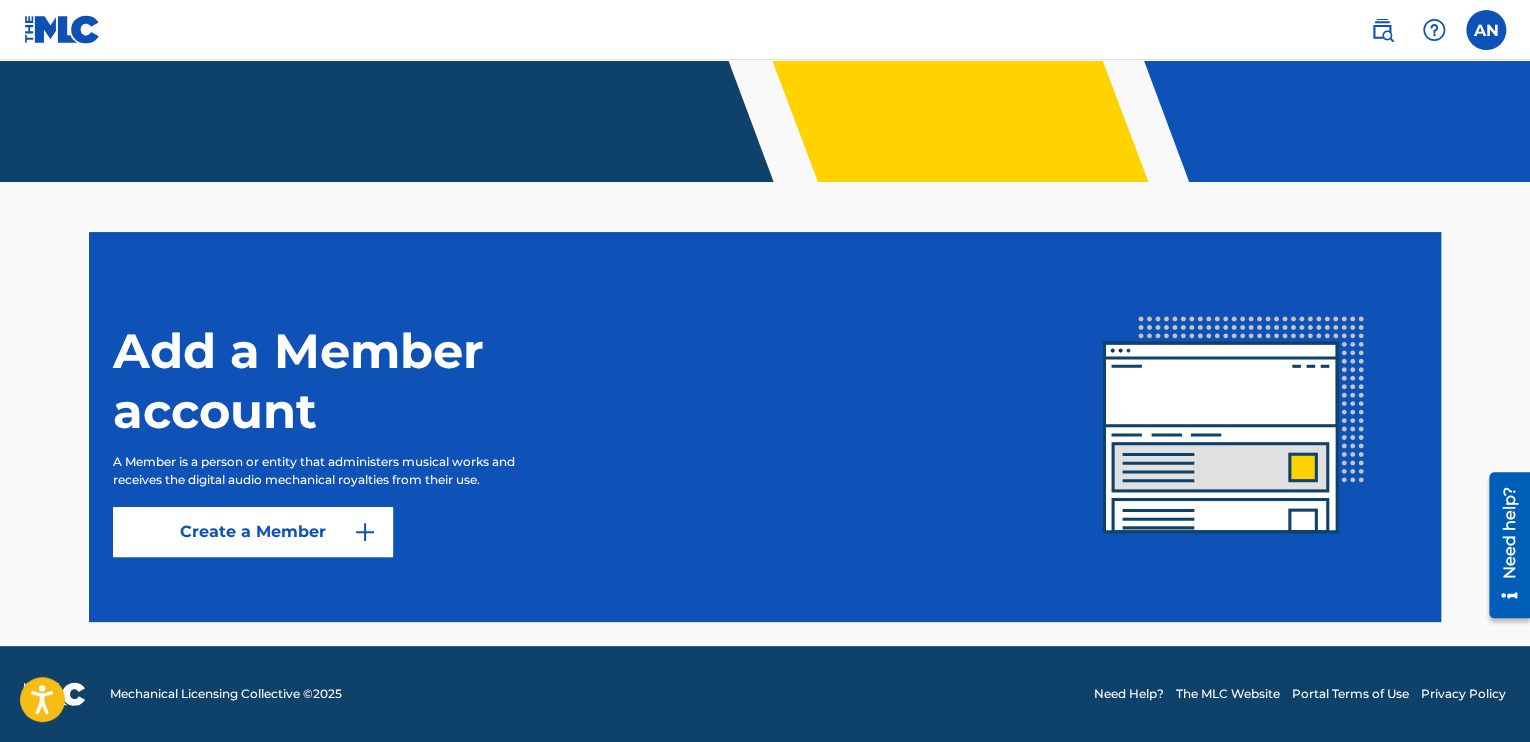 click on "The MLC Website" at bounding box center (1228, 694) 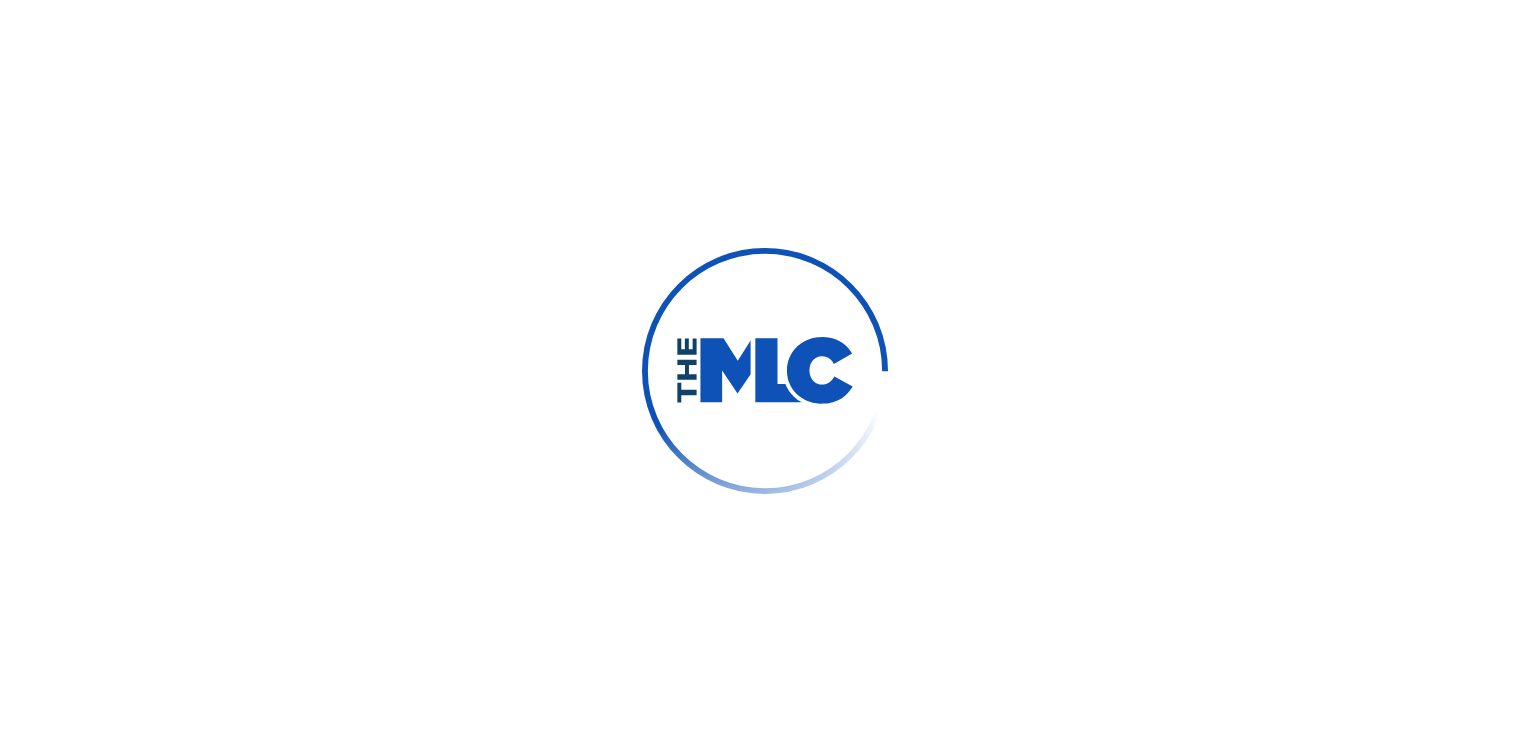scroll, scrollTop: 0, scrollLeft: 0, axis: both 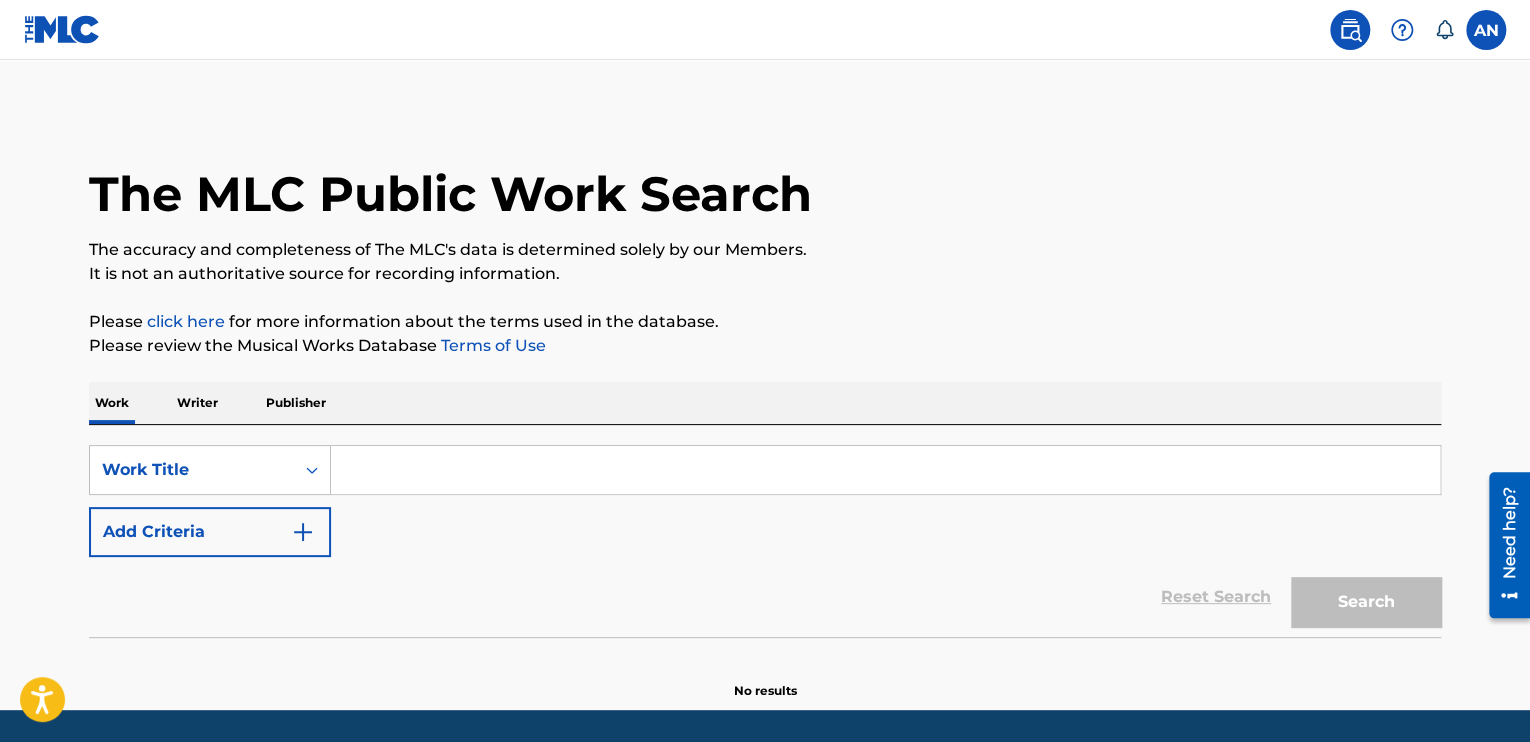 click on "Writer" at bounding box center [197, 403] 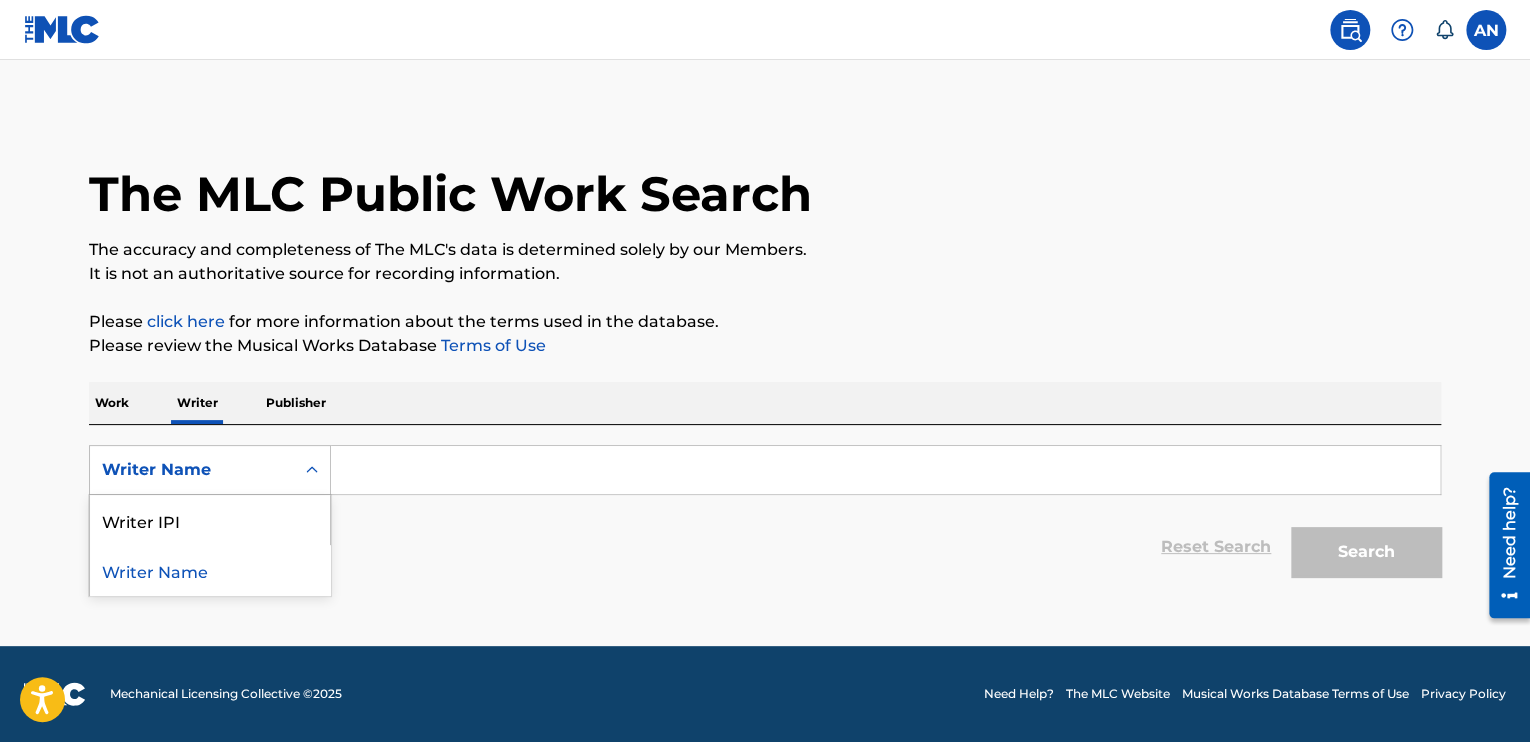 click on "Writer Name" at bounding box center (192, 470) 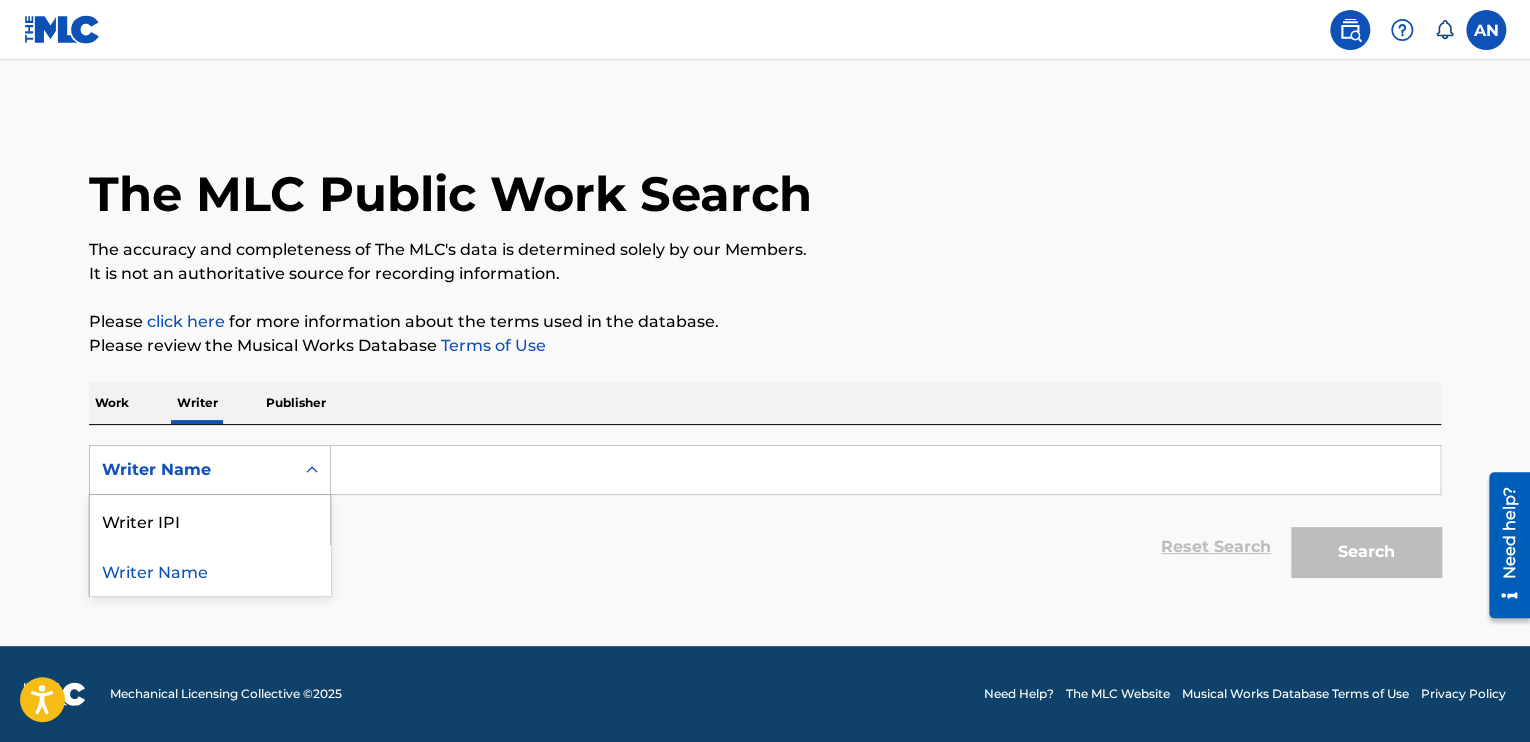click on "Writer Name" at bounding box center [210, 570] 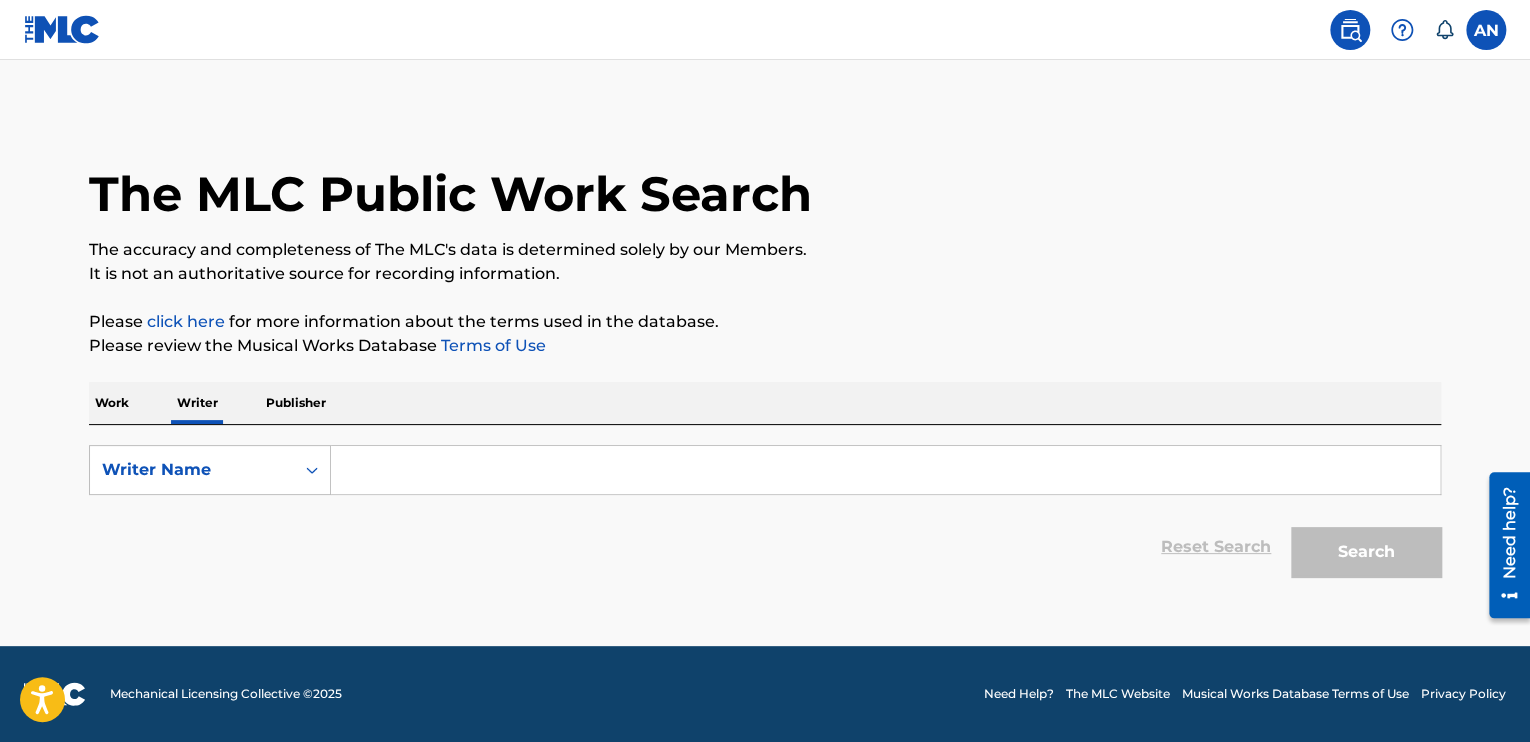 click on "Publisher" at bounding box center (296, 403) 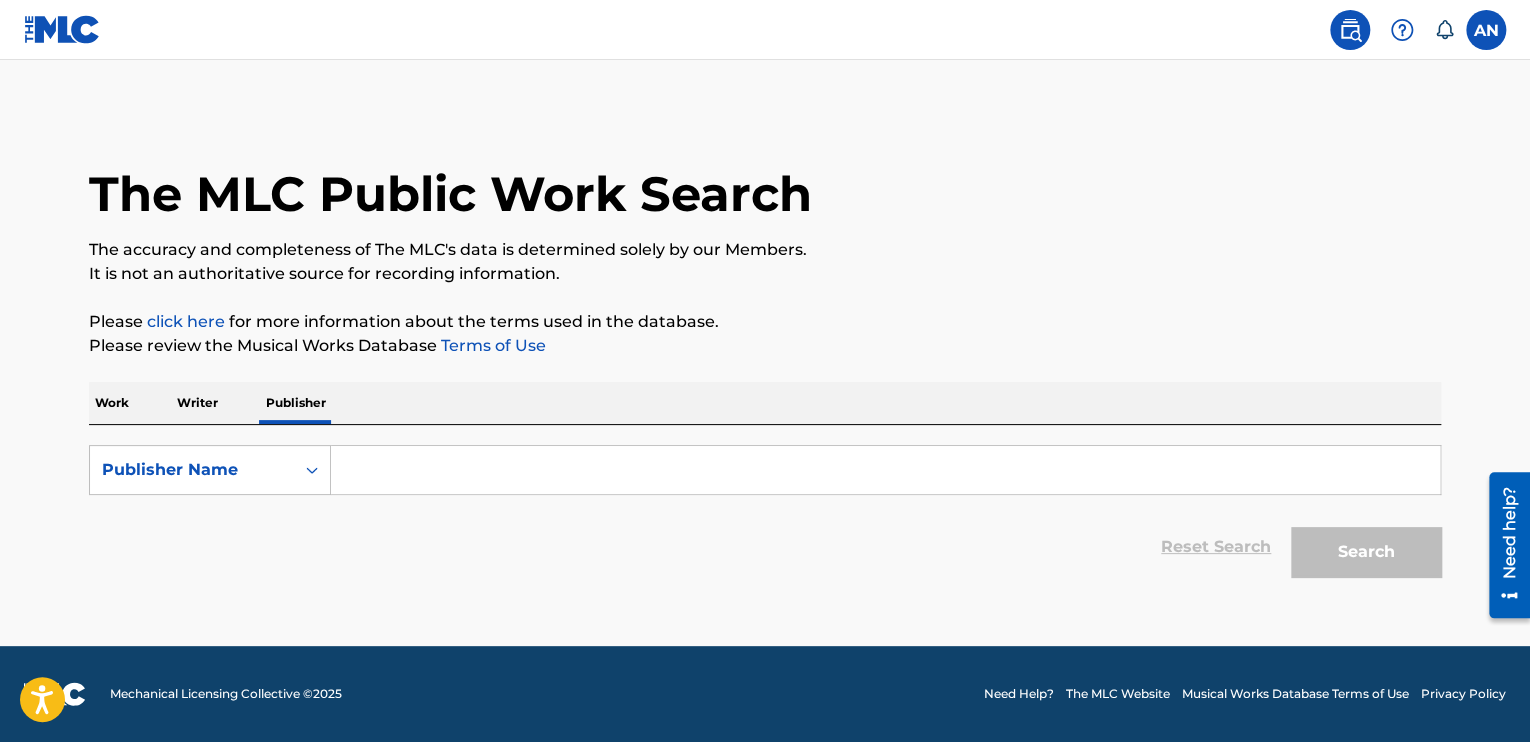 click on "Work" at bounding box center [112, 403] 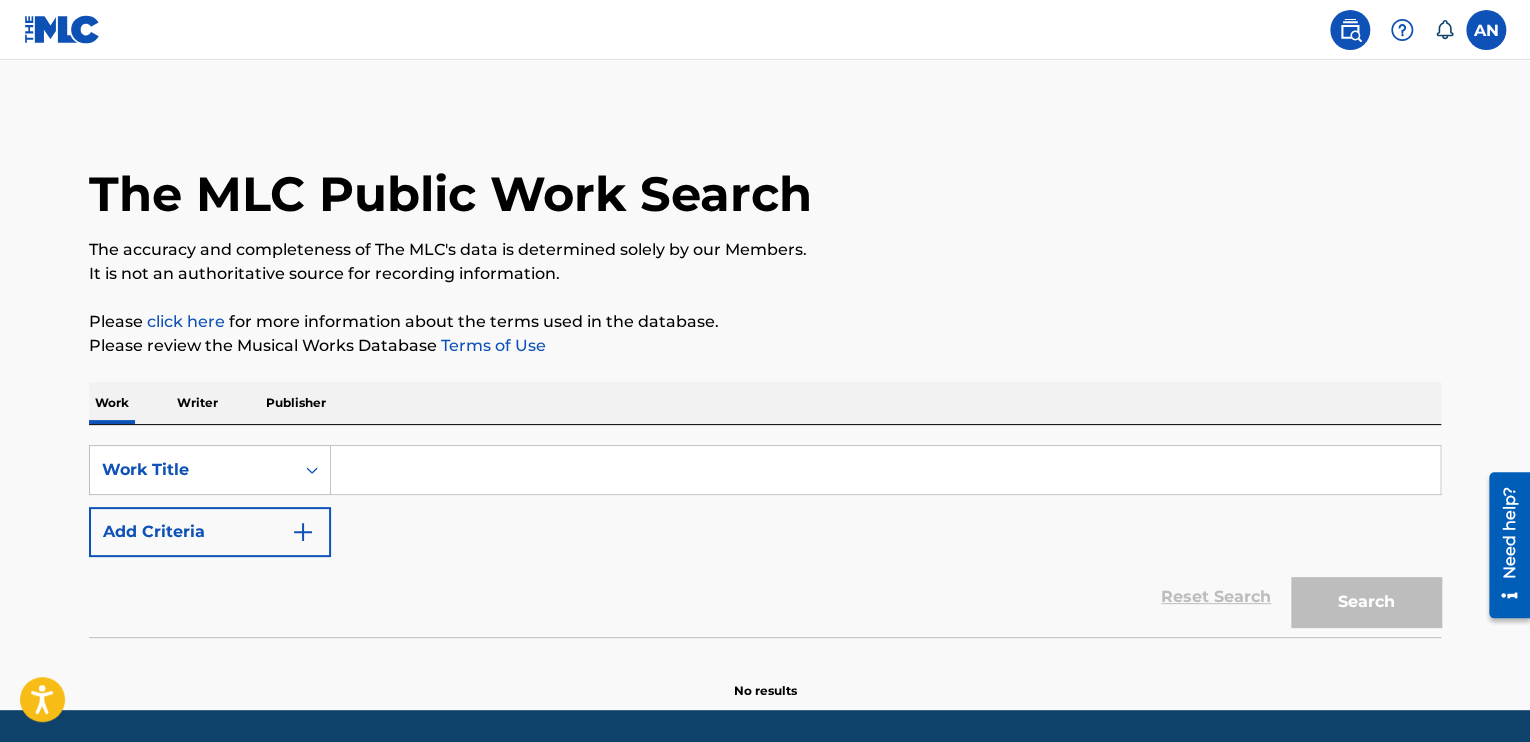click on "Work" at bounding box center (112, 403) 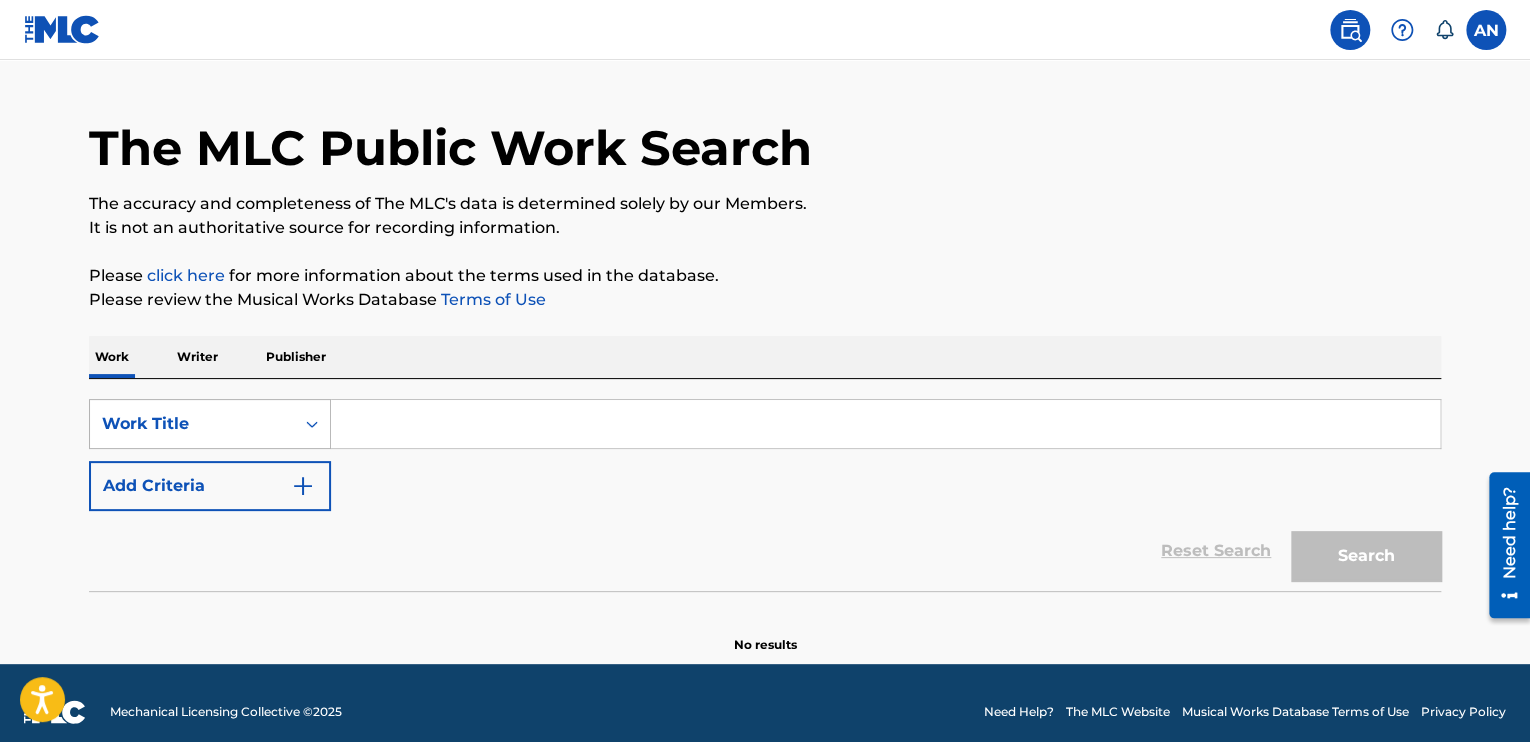 click on "Work Title" at bounding box center [210, 424] 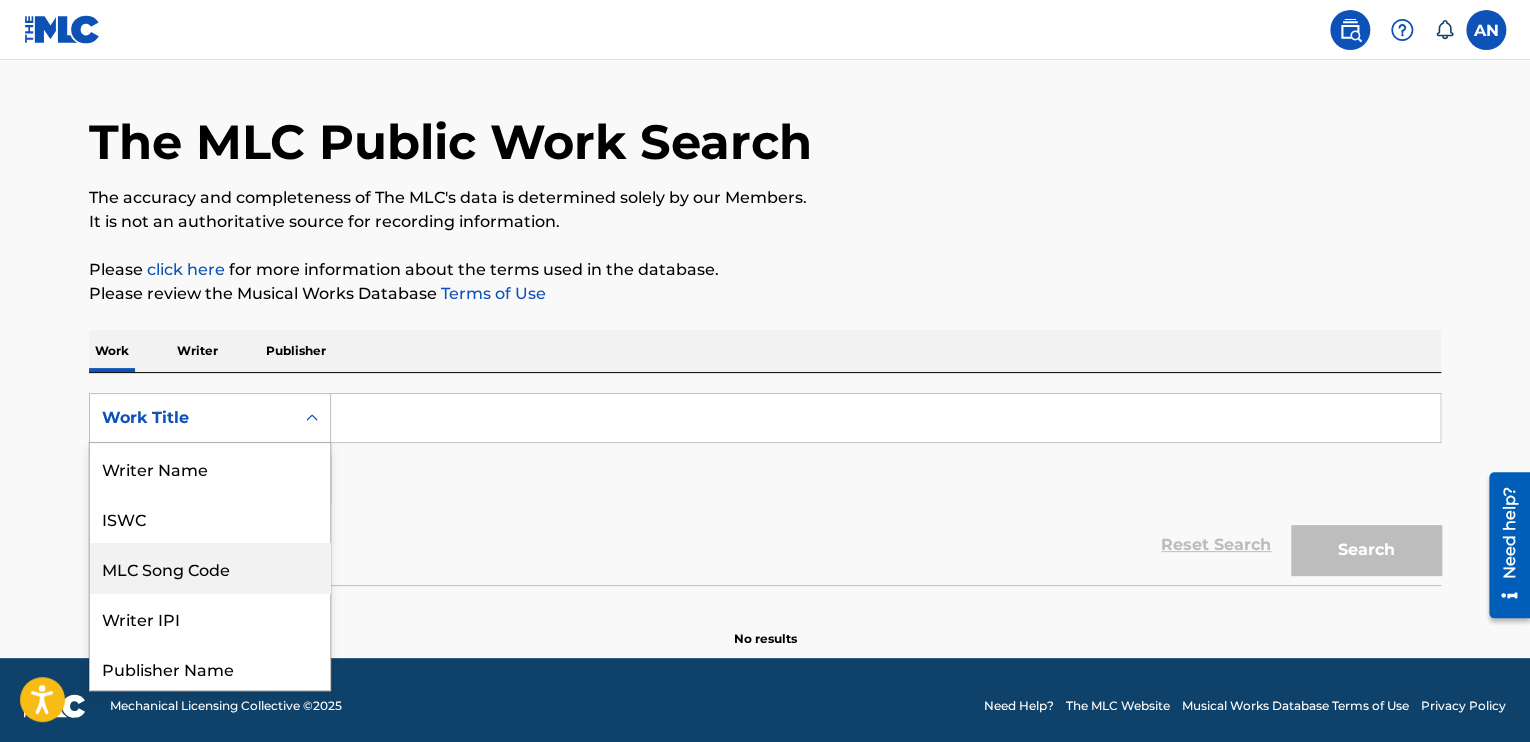 scroll, scrollTop: 53, scrollLeft: 0, axis: vertical 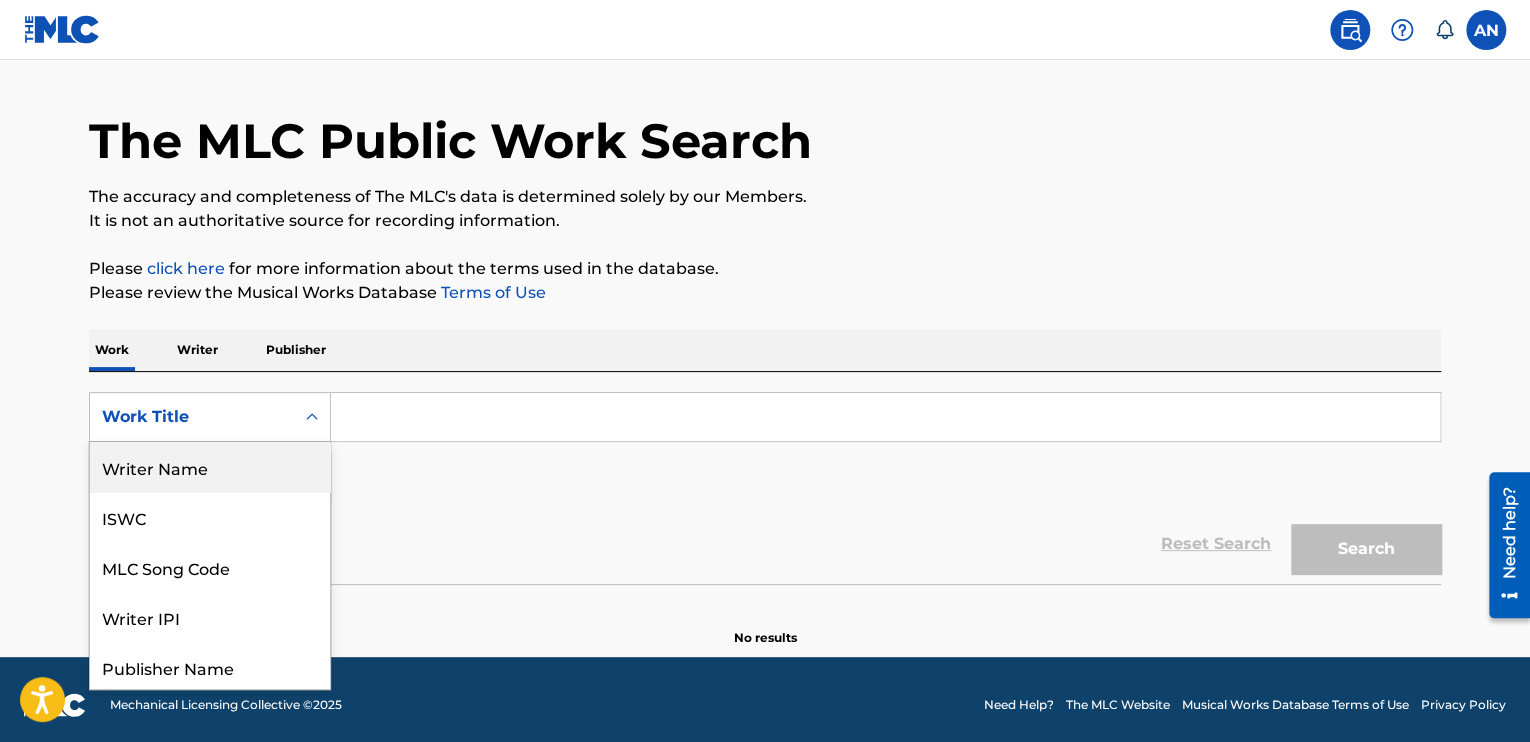click on "Writer Name" at bounding box center [210, 467] 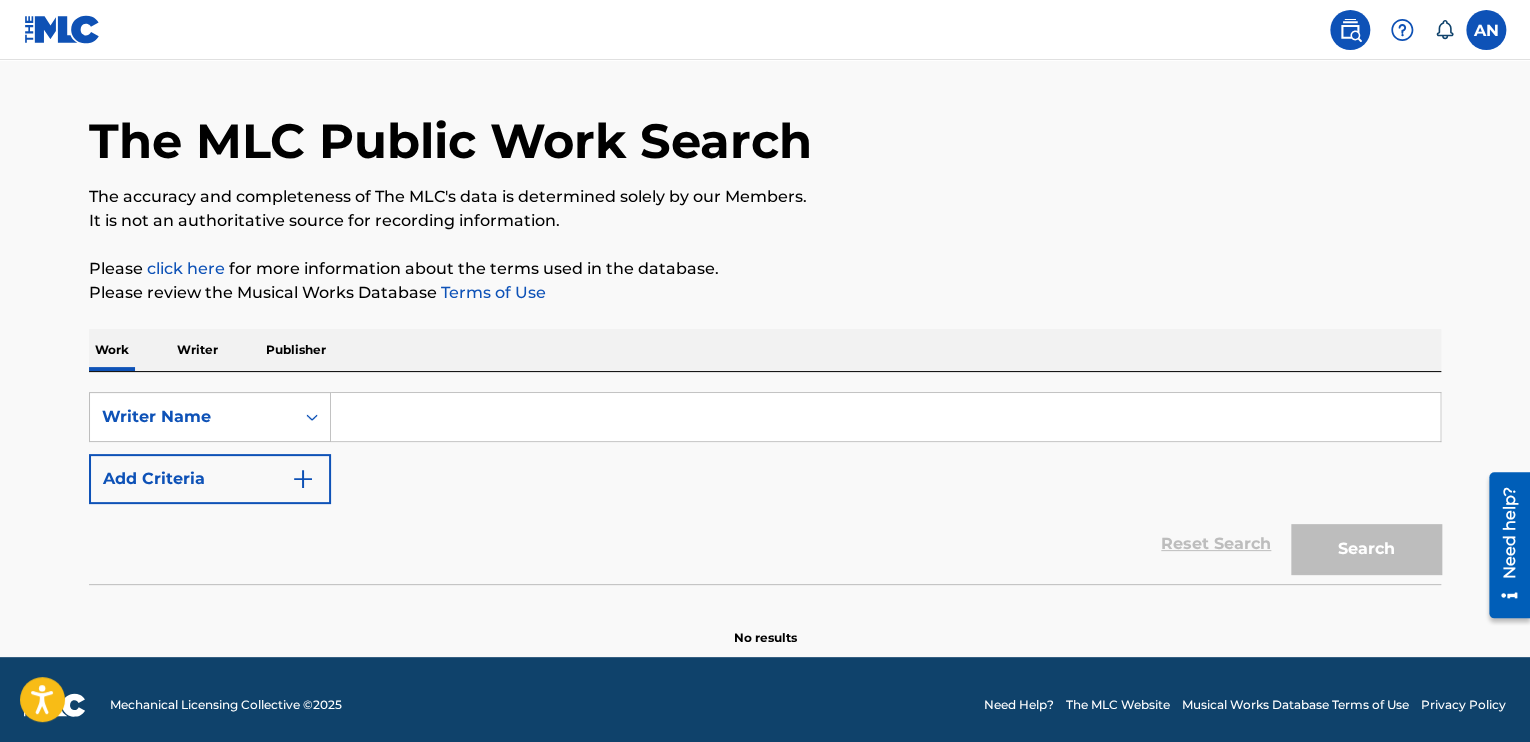 click at bounding box center [1350, 30] 